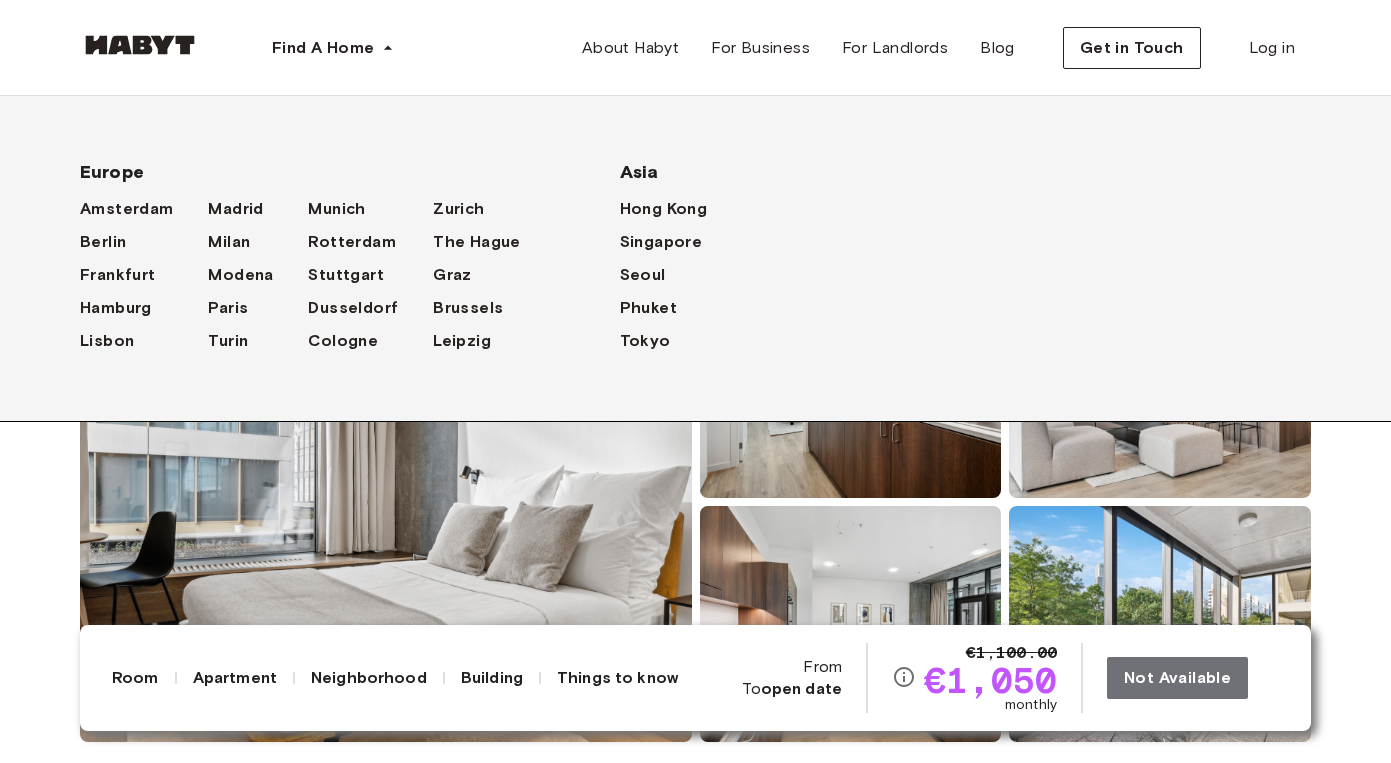 scroll, scrollTop: 0, scrollLeft: 0, axis: both 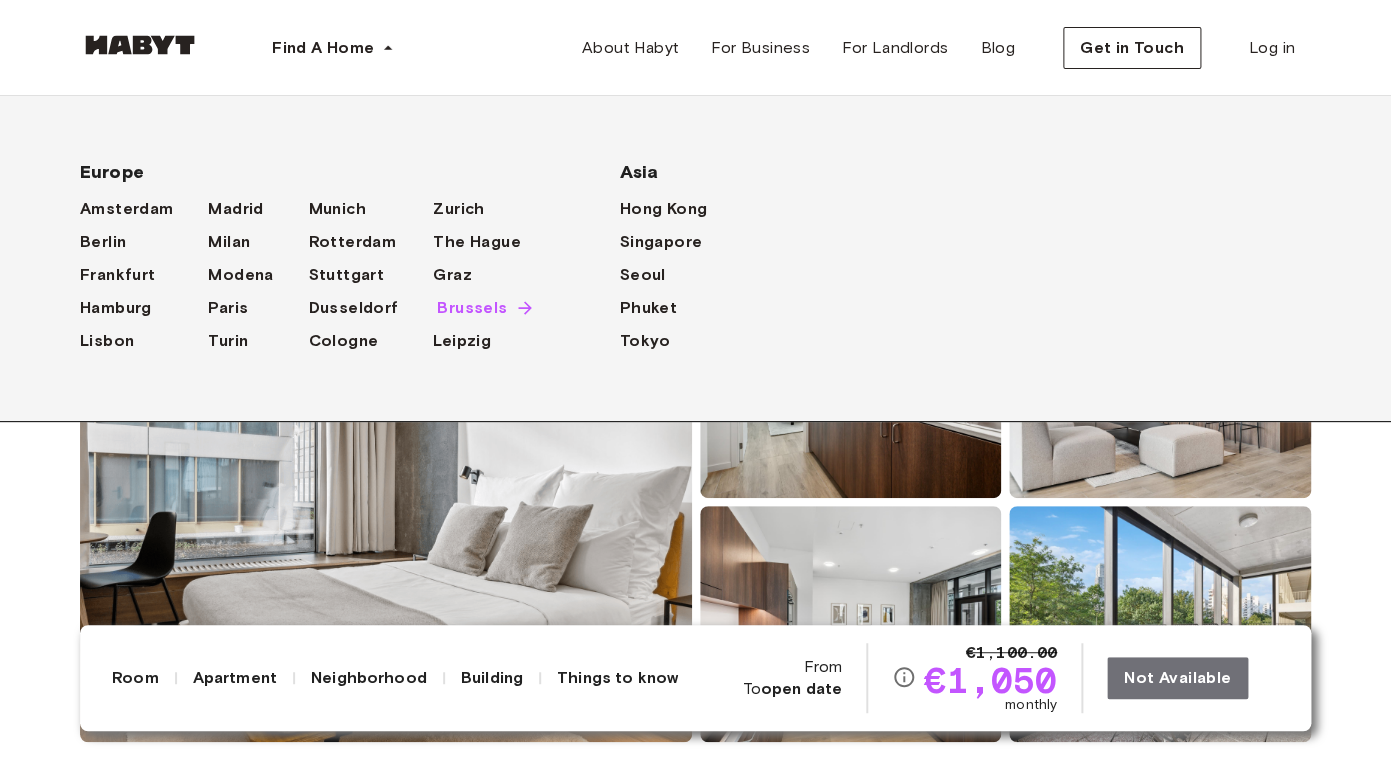 click on "Brussels" at bounding box center [472, 308] 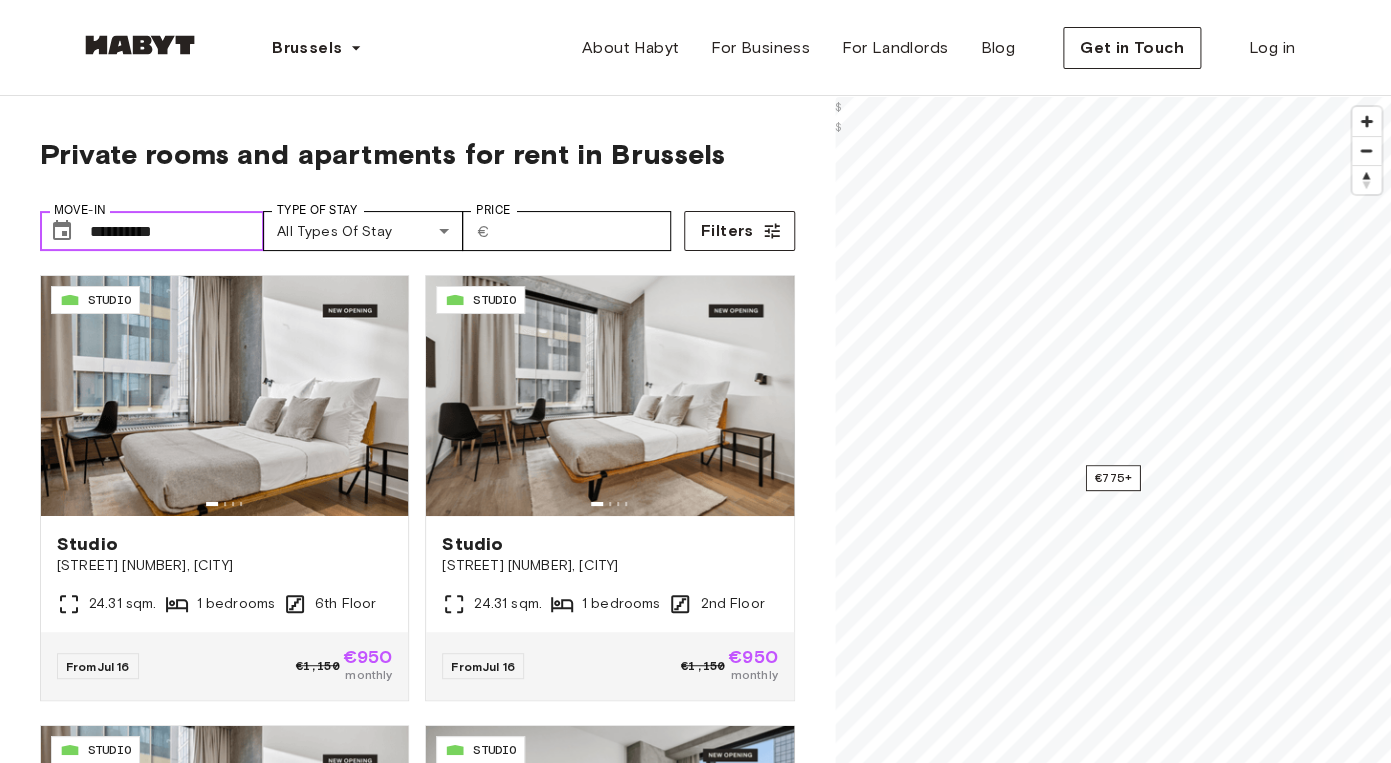 click on "**********" at bounding box center [177, 231] 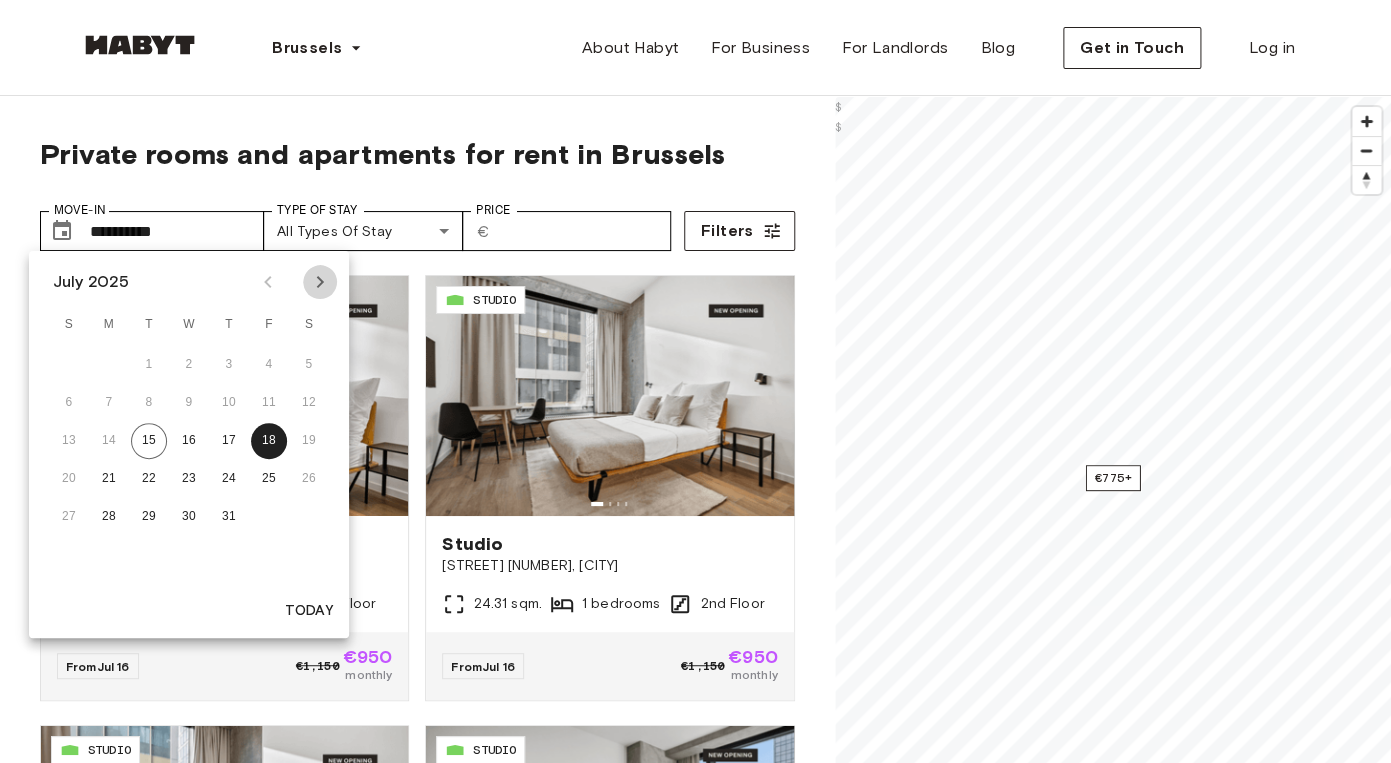 click 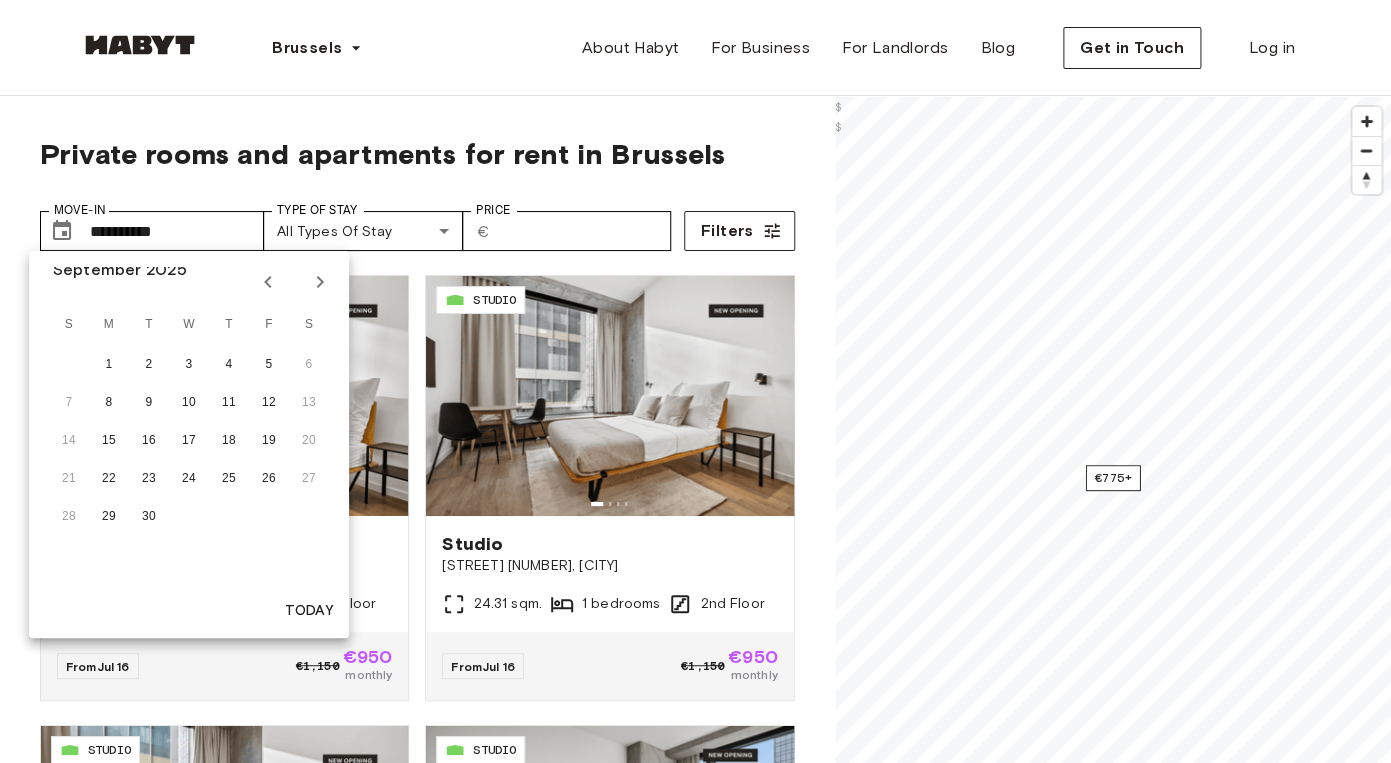 click 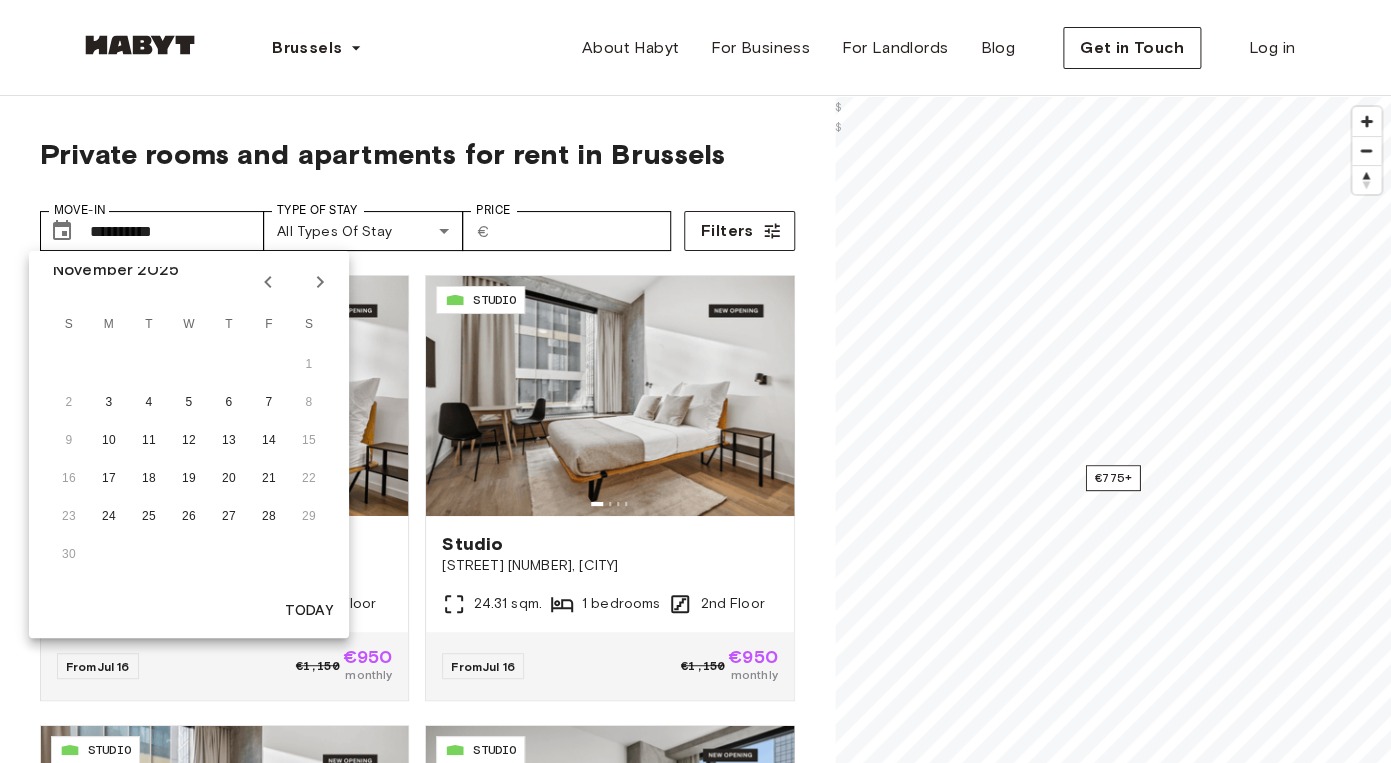 click 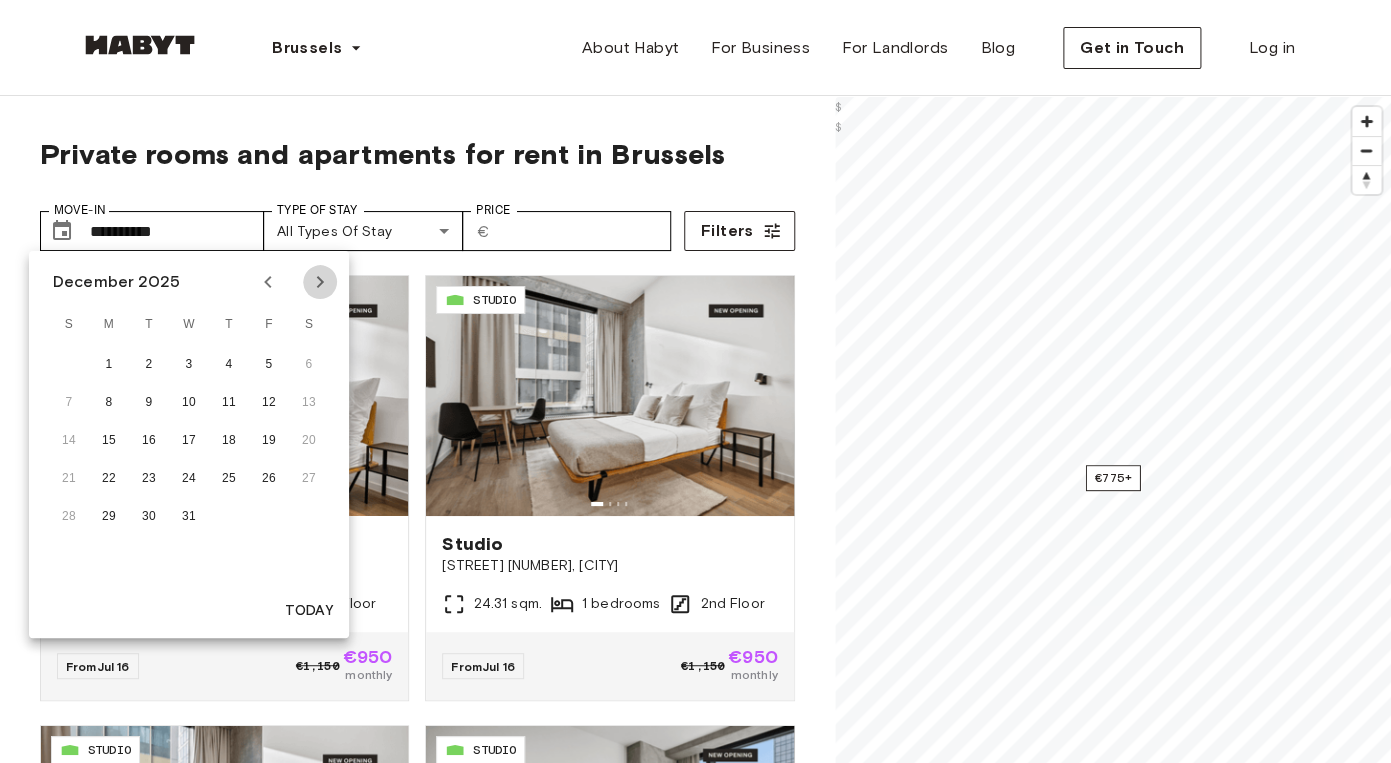 click 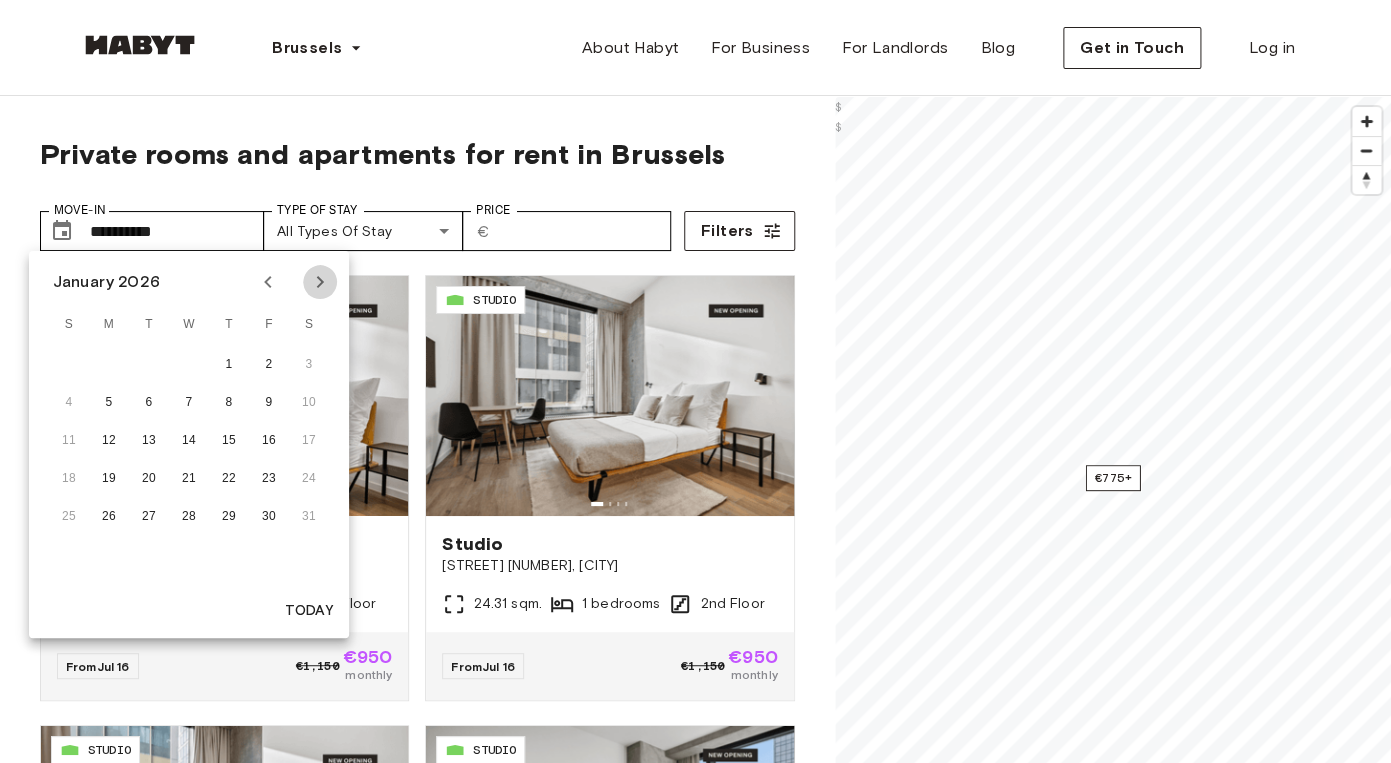 click 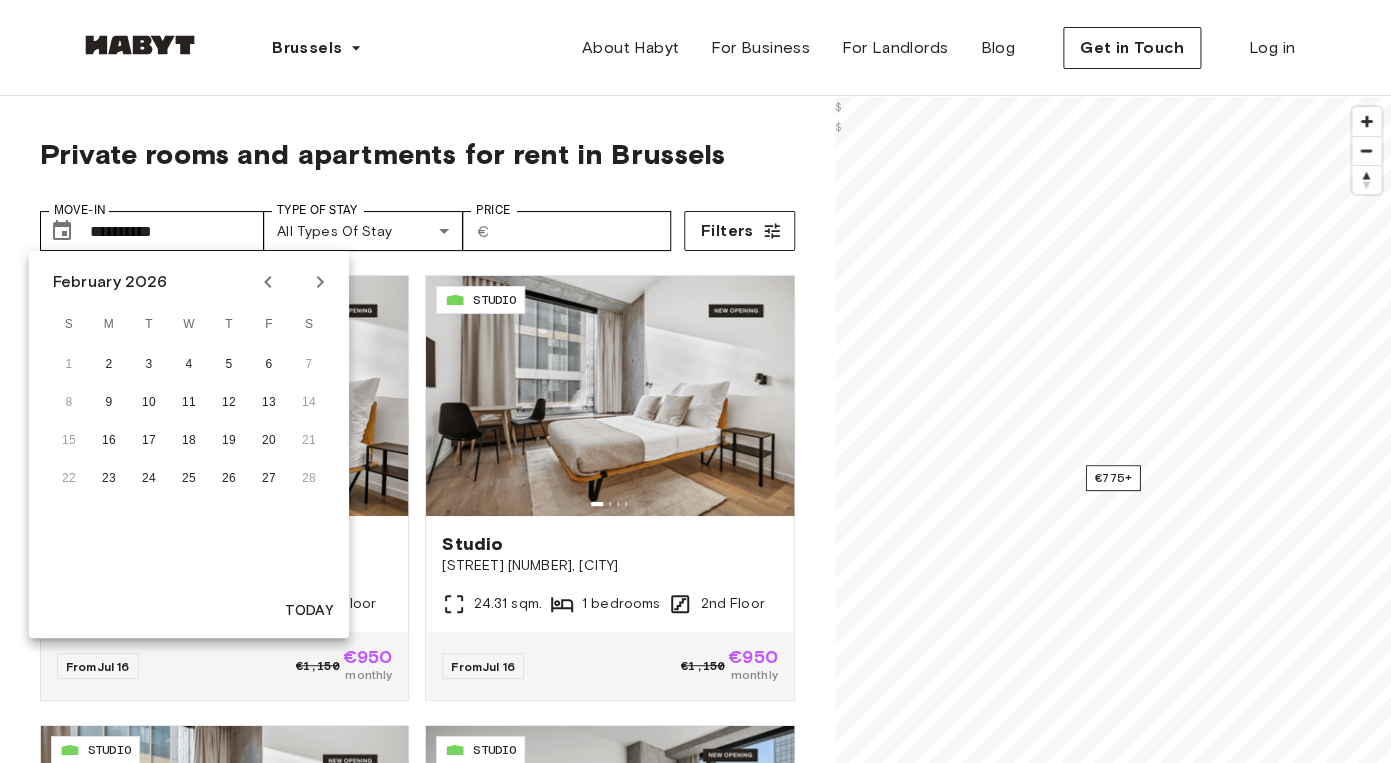 click on "1 2 3 4 5 6 7" at bounding box center (189, 365) 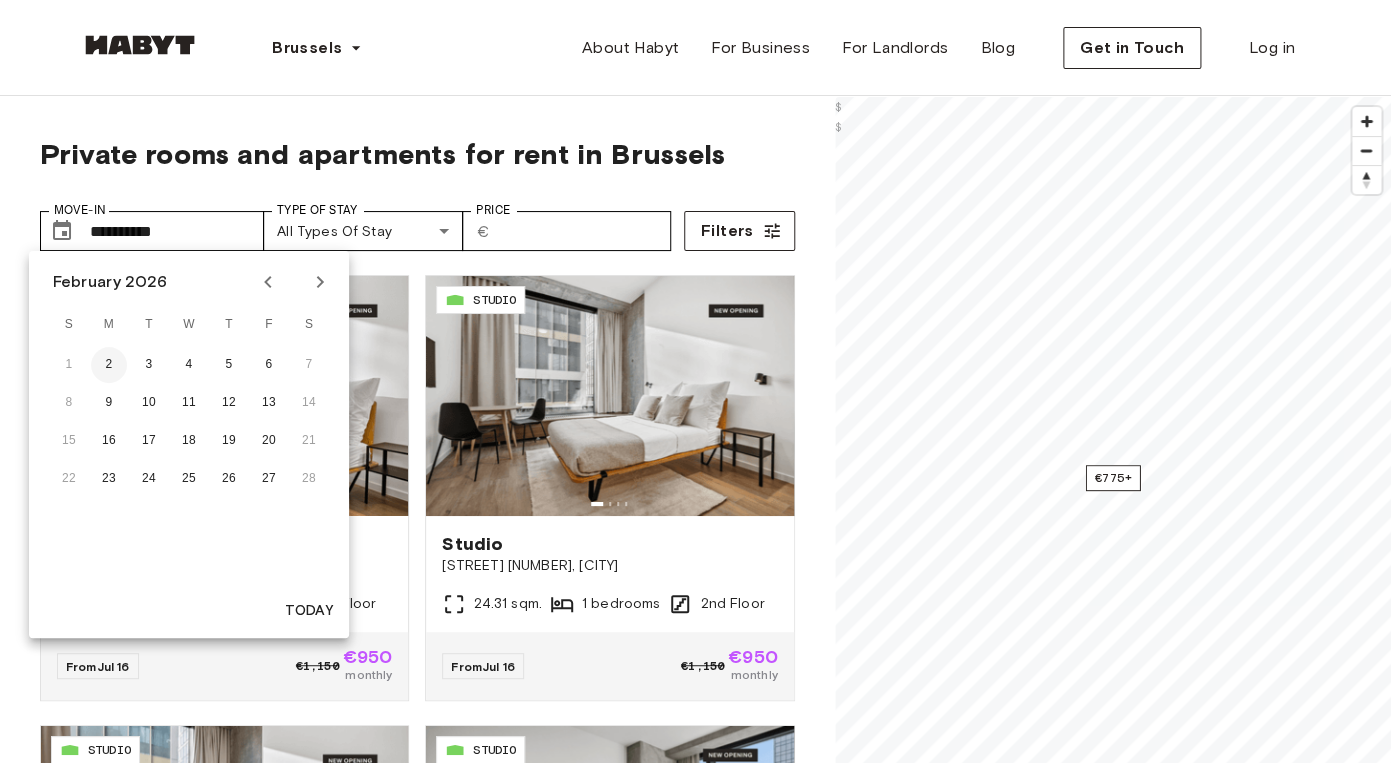 click on "2" at bounding box center [109, 365] 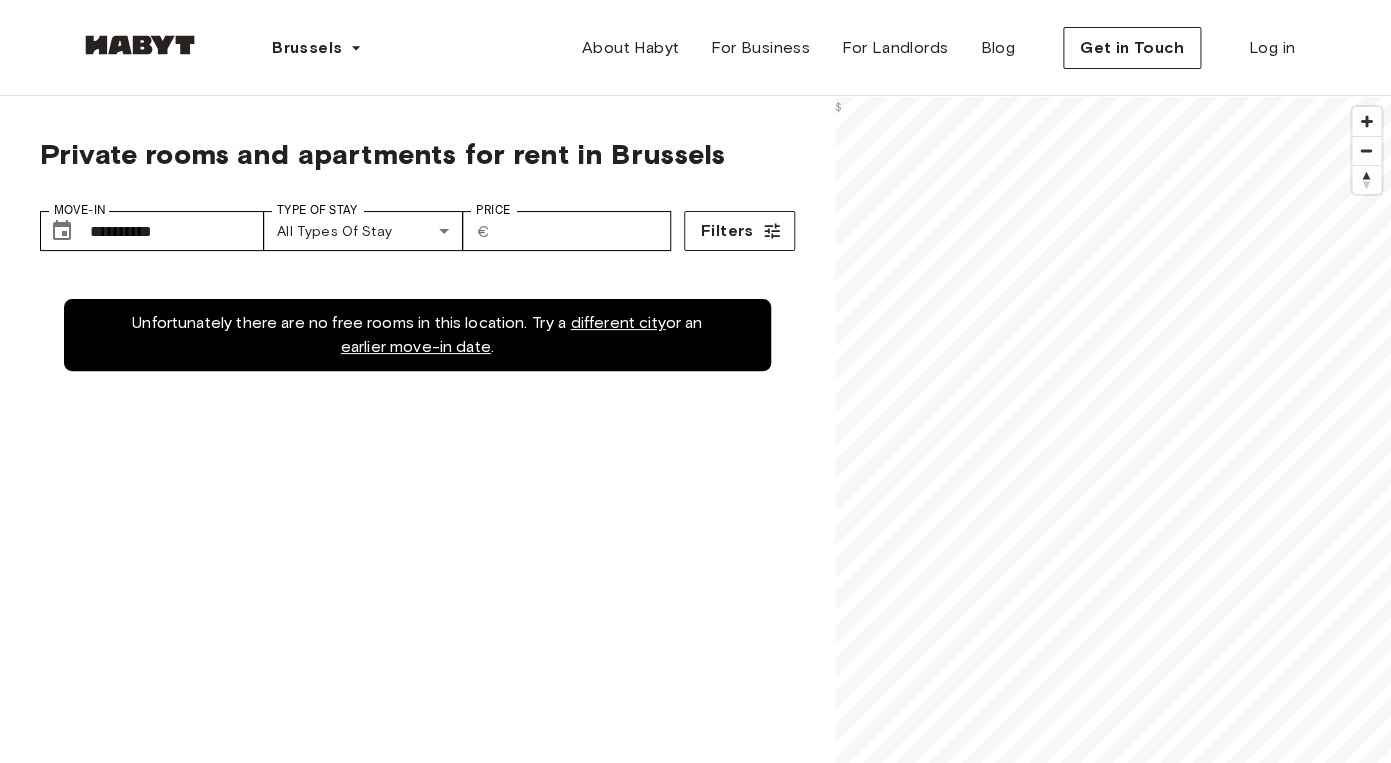 type on "**********" 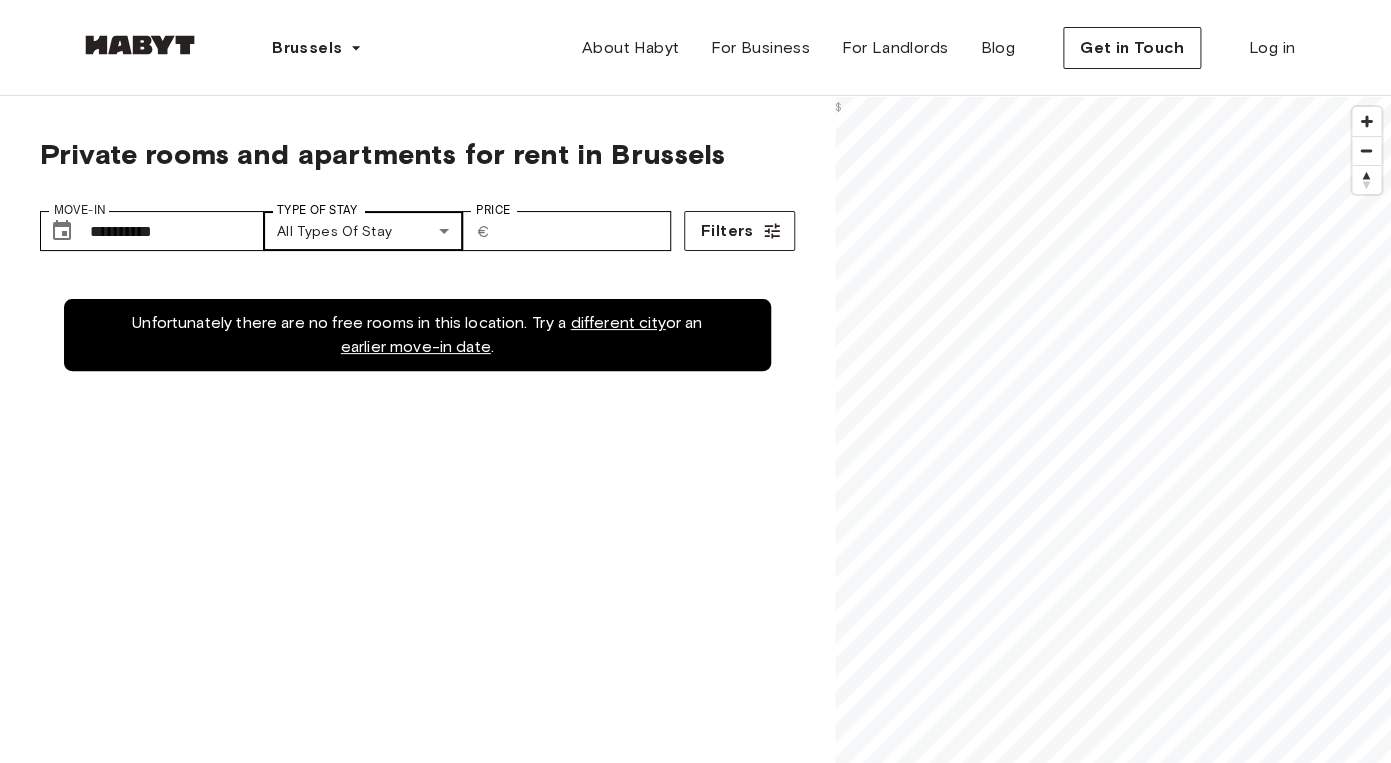 click on "Brussels Europe Amsterdam Berlin Frankfurt Hamburg Lisbon Madrid Milan Modena Paris Turin Munich Rotterdam Stuttgart Dusseldorf Cologne Zurich The Hague Graz Brussels Leipzig Asia Hong Kong Singapore Seoul Phuket Tokyo About Habyt For Business For Landlords Blog Get in Touch Log in Private rooms and apartments for rent in Brussels Move-In ​ [PHONE] Move-In Type of Stay All types of stay Type of Stay Price ​ € Price Filters Unfortunately there are no free rooms in this location. Try a   different city  or an   earlier move-in date . © Mapbox   © OpenStreetMap   Improve this map $ About the city Brussels, the vibrant heart of Europe Why book with Habyt? With a mission to provide accessible housing everywhere for everyone, Habyt has revolutionized the co-living and housing rental model. We provide a seamless experience, offering fully furnished, private rooms or apartments in over 25 cities across Europe, North America, and Asia, with all costs included in the rent to avoid any surprises.     F.A.Q." at bounding box center [695, 2474] 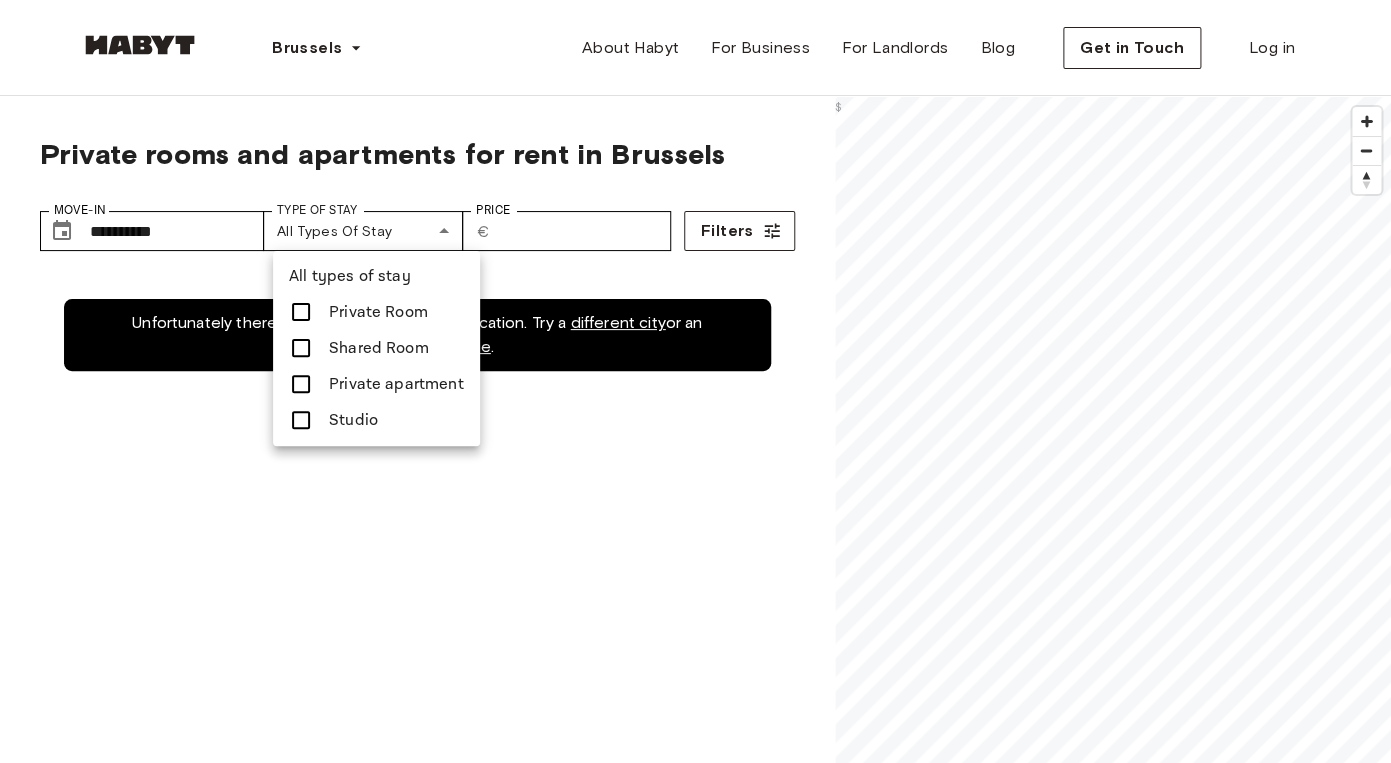 click on "Studio" at bounding box center (353, 420) 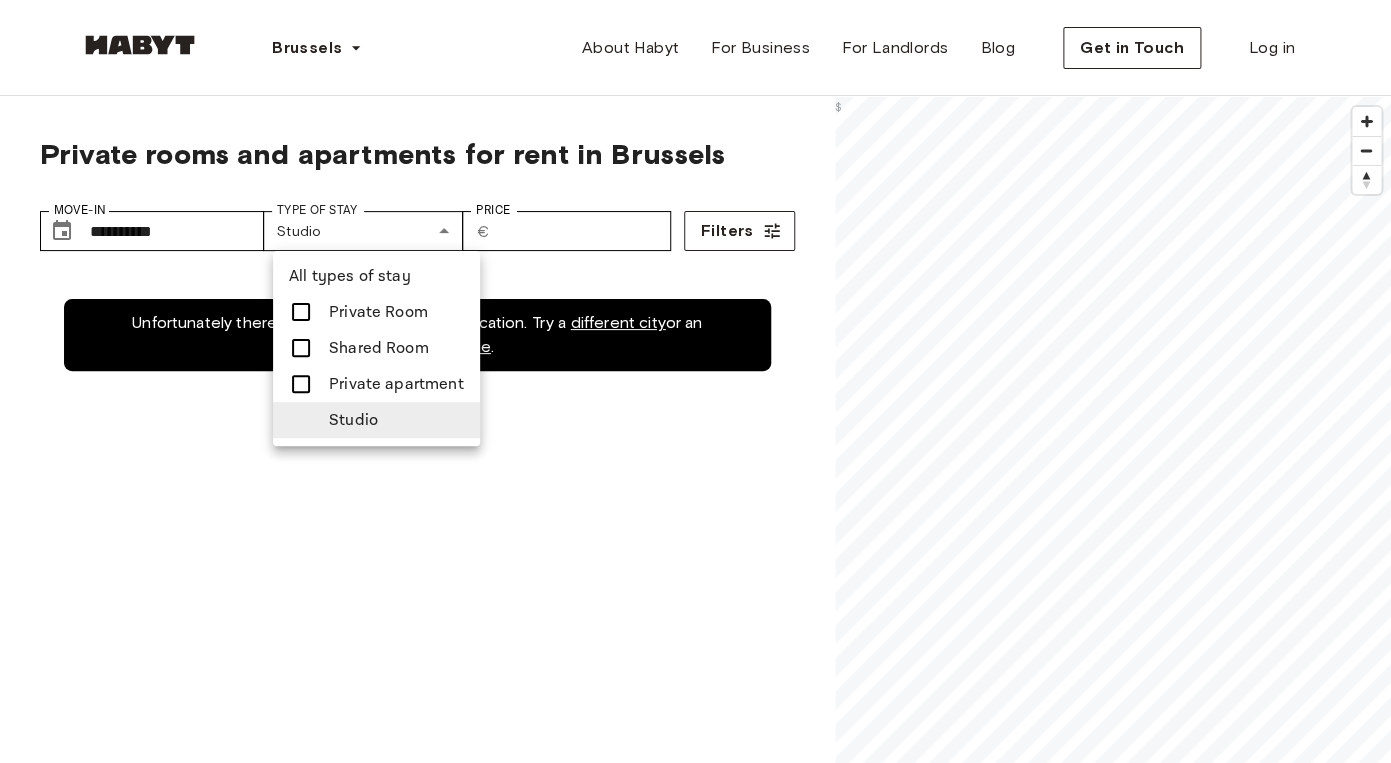 type on "******" 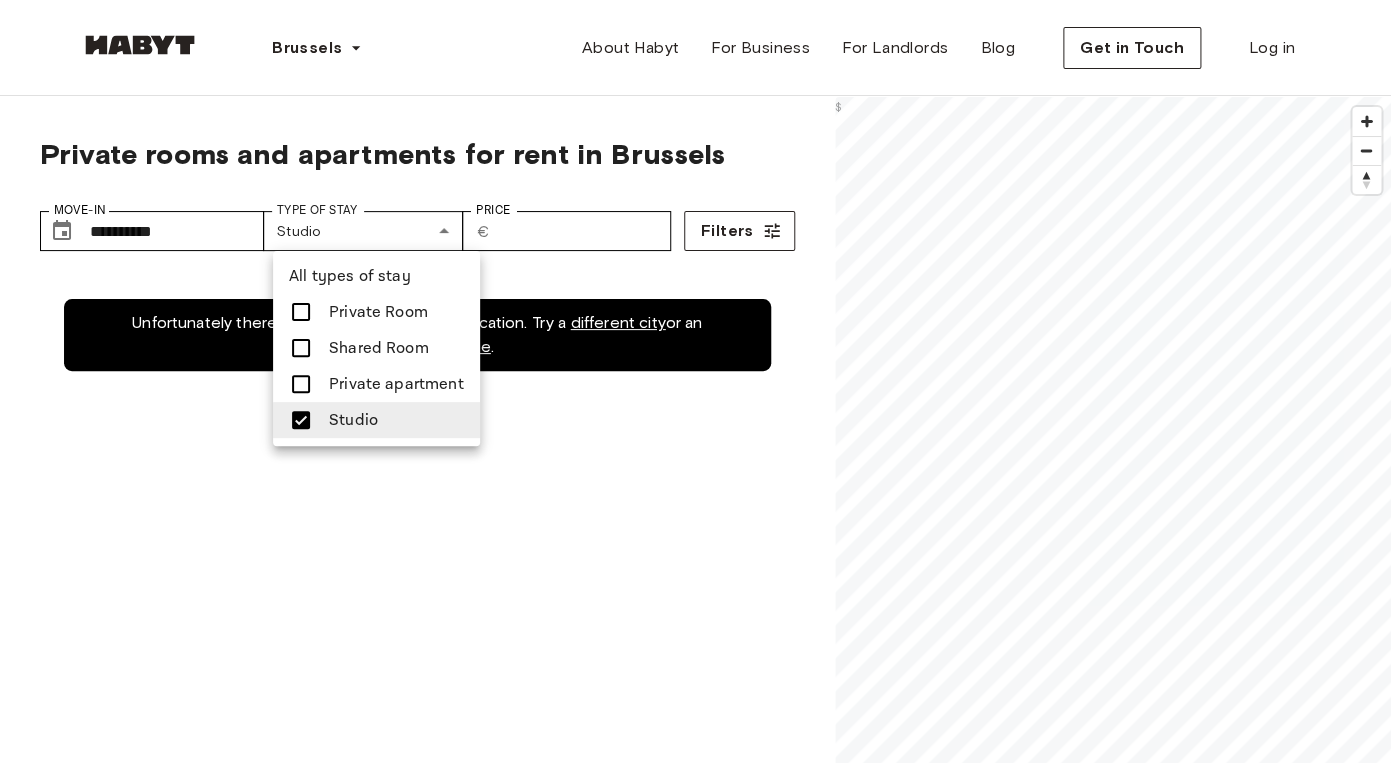 click at bounding box center (695, 381) 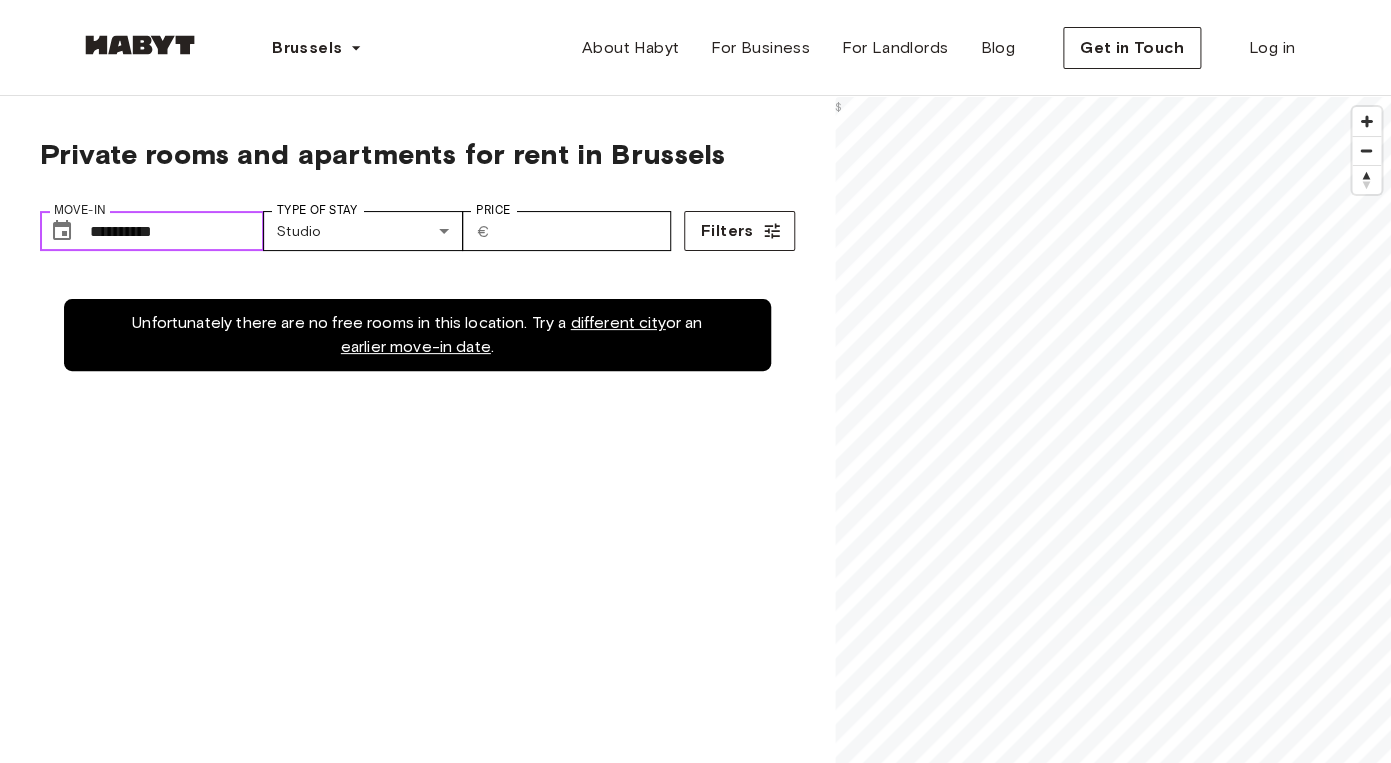 click on "**********" at bounding box center [177, 231] 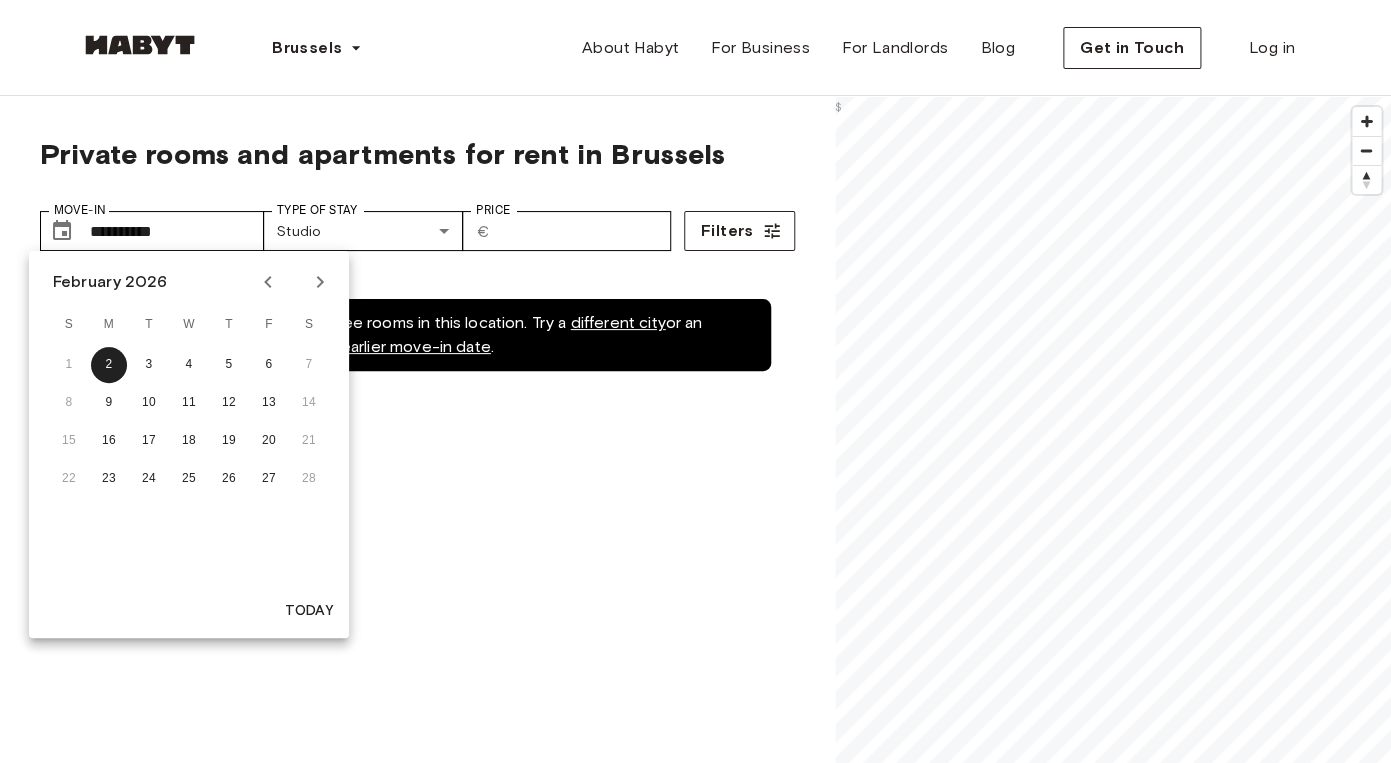 click 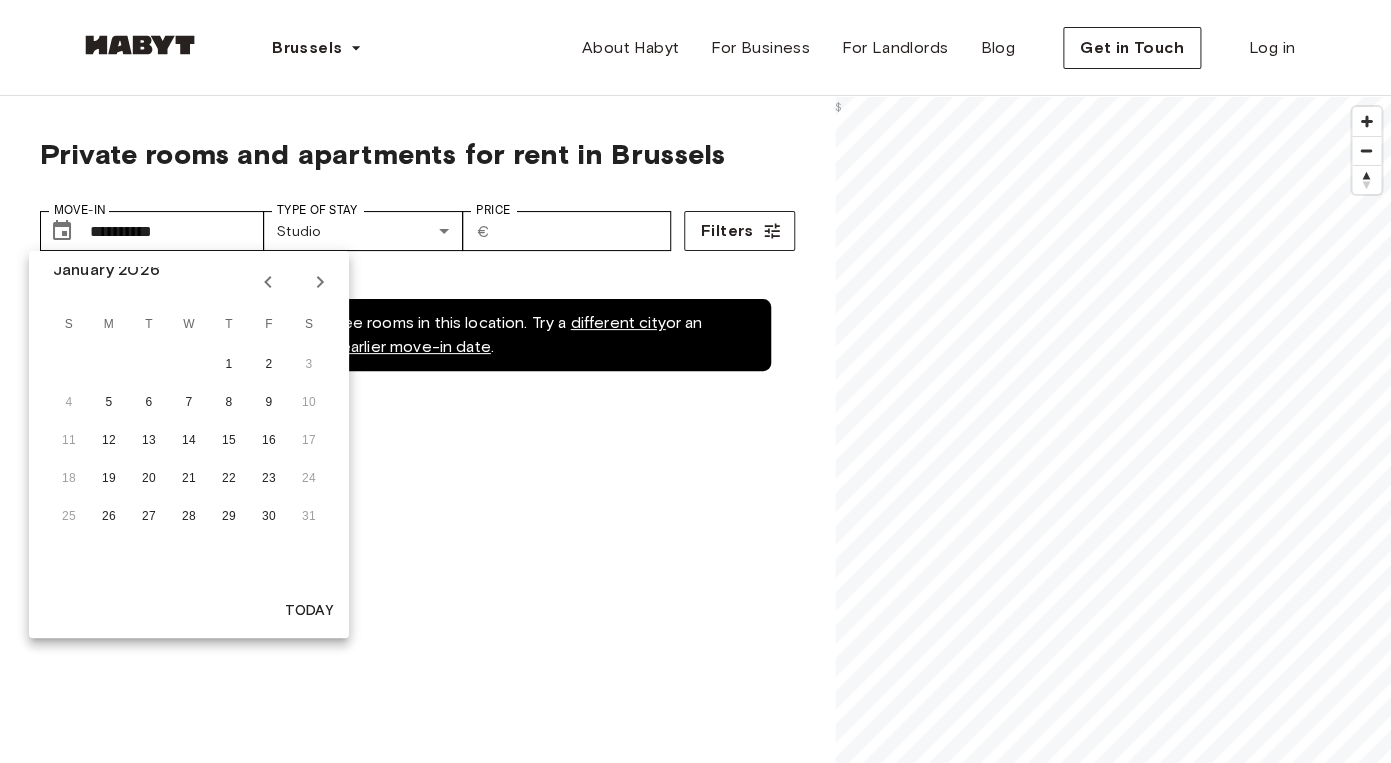 click 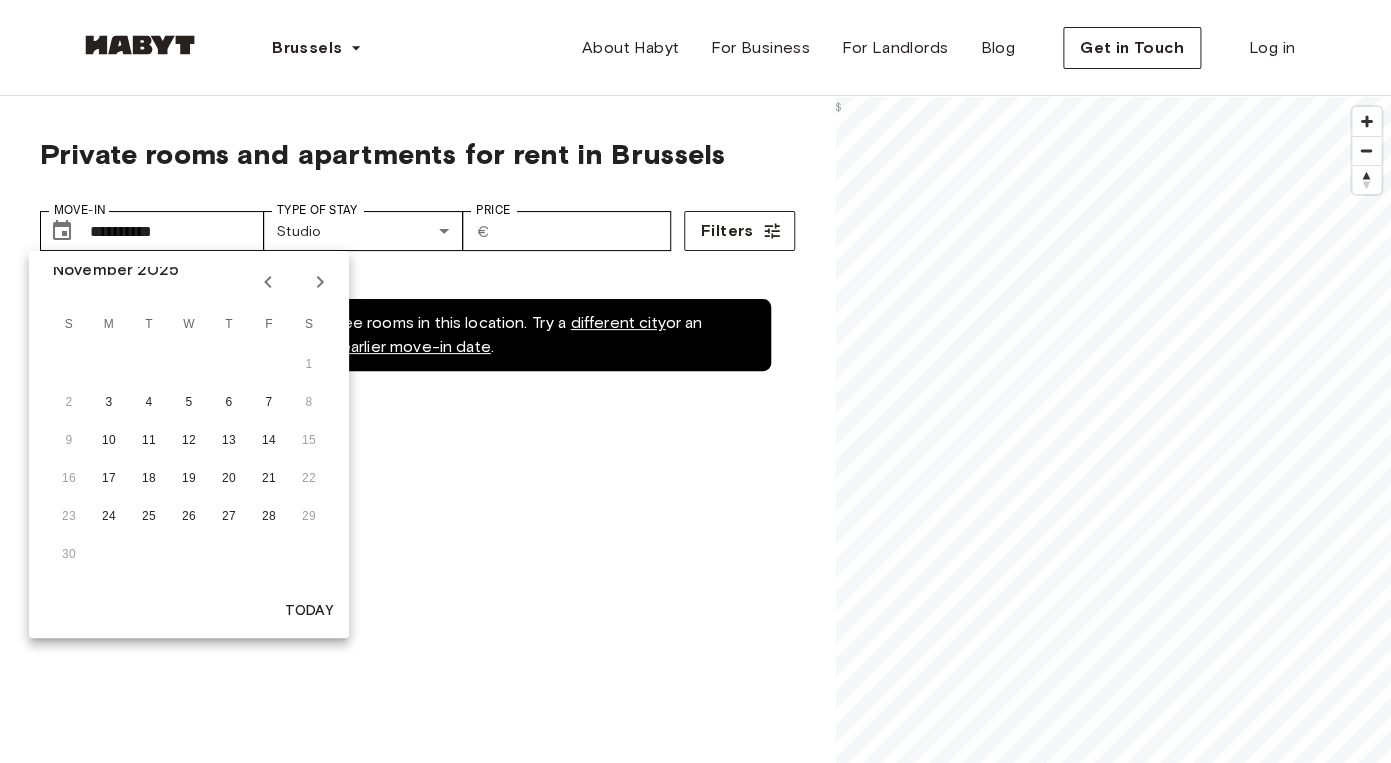 click 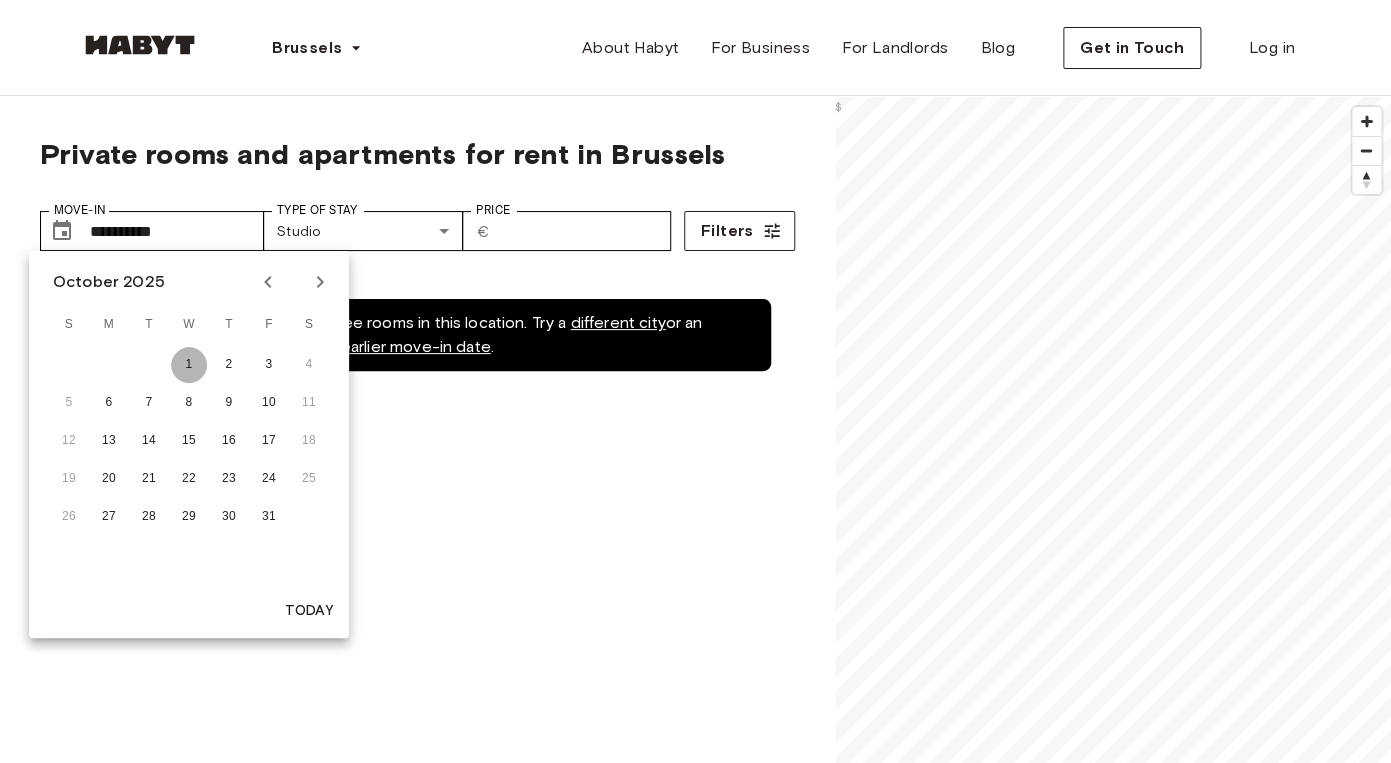 click on "1" at bounding box center [189, 365] 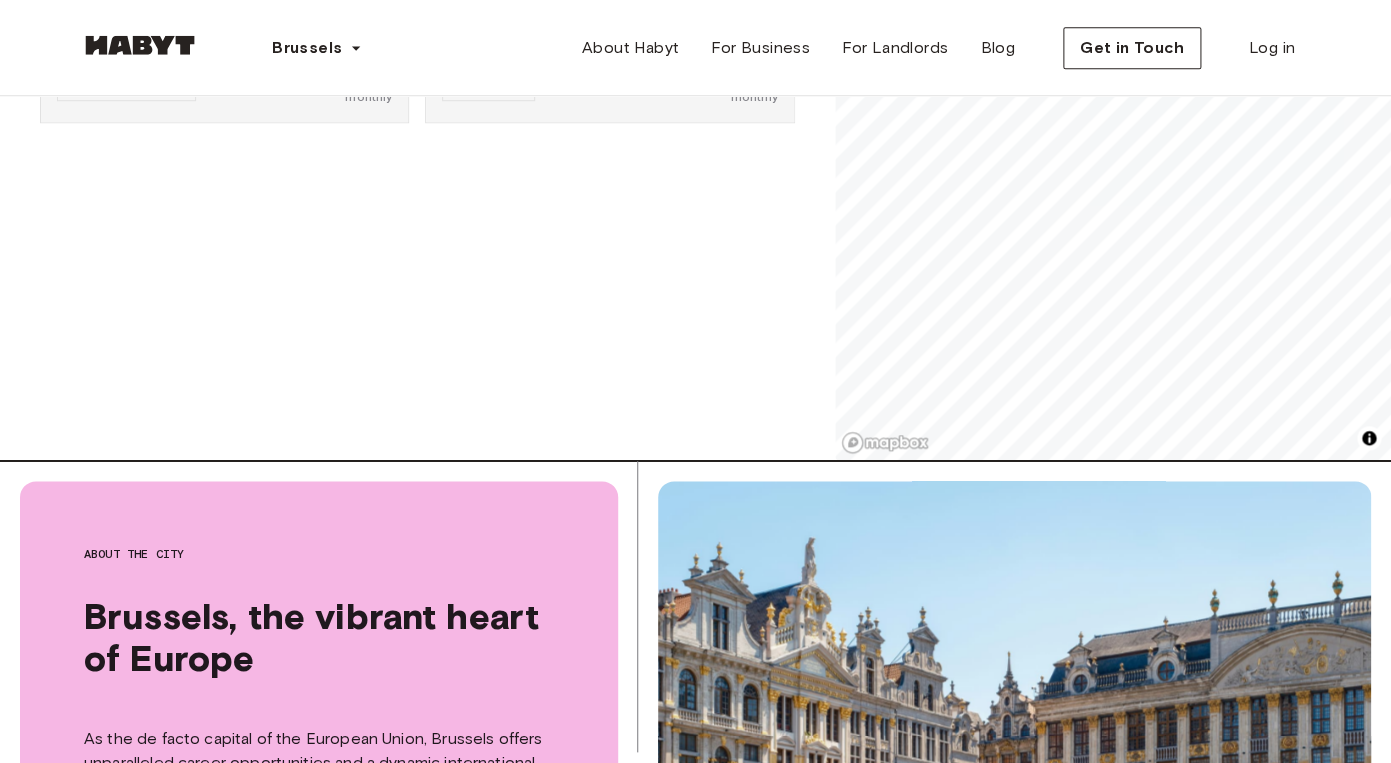 scroll, scrollTop: 0, scrollLeft: 0, axis: both 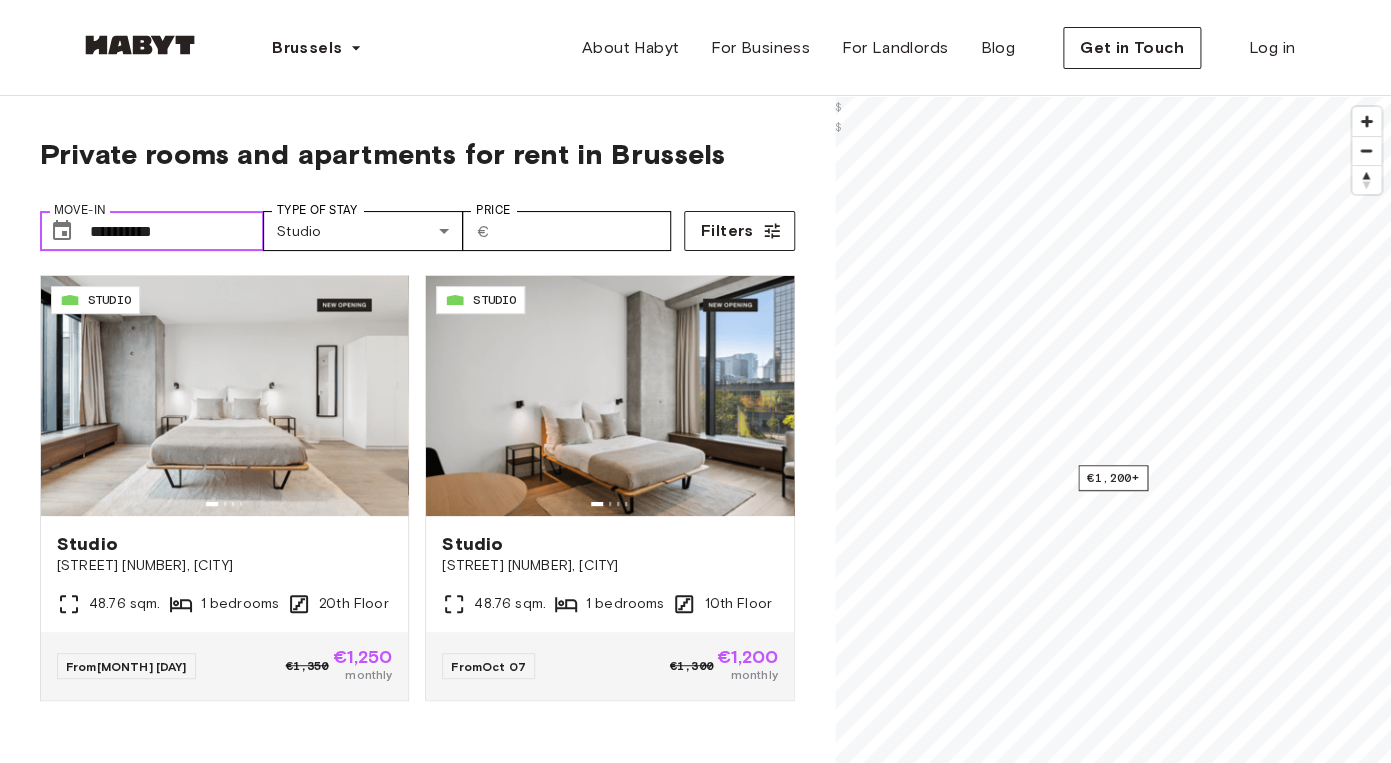 click on "**********" at bounding box center [177, 231] 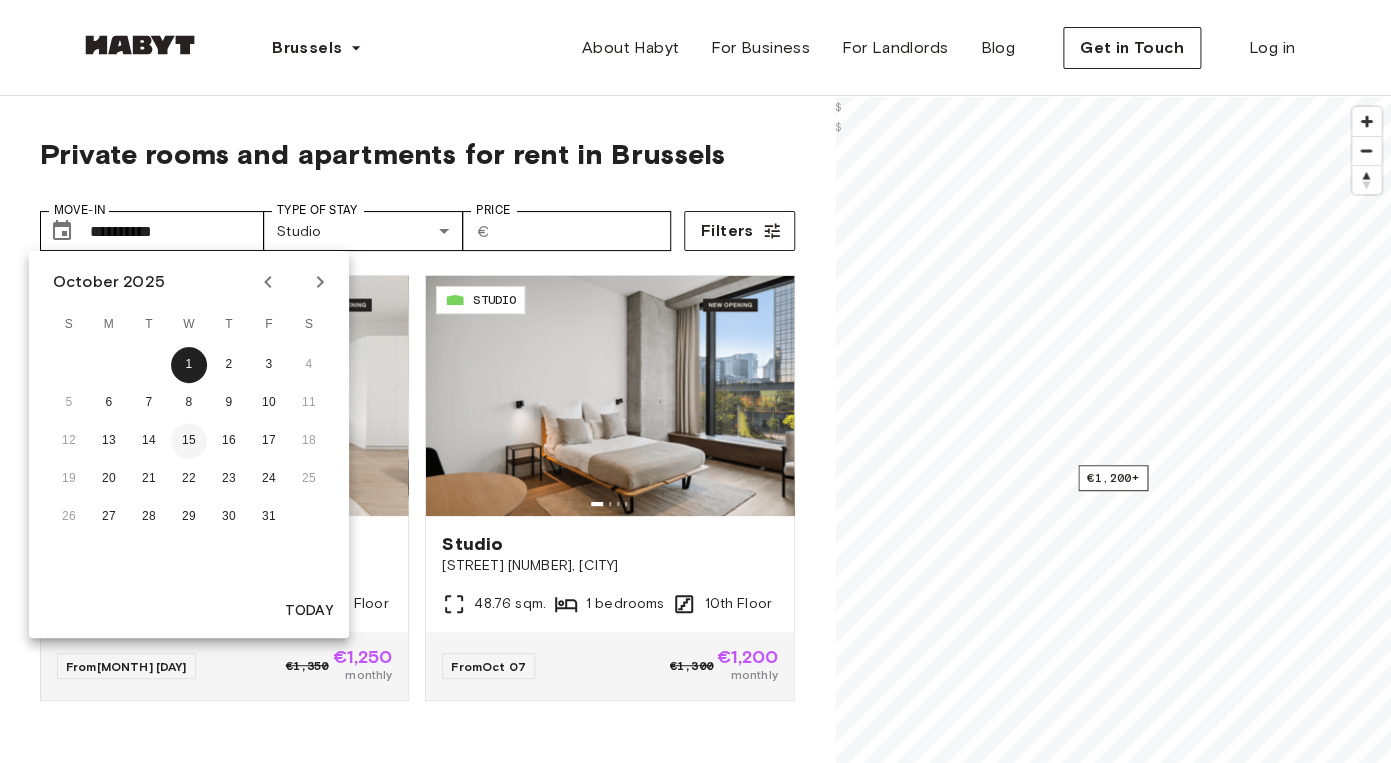 click on "15" at bounding box center [189, 441] 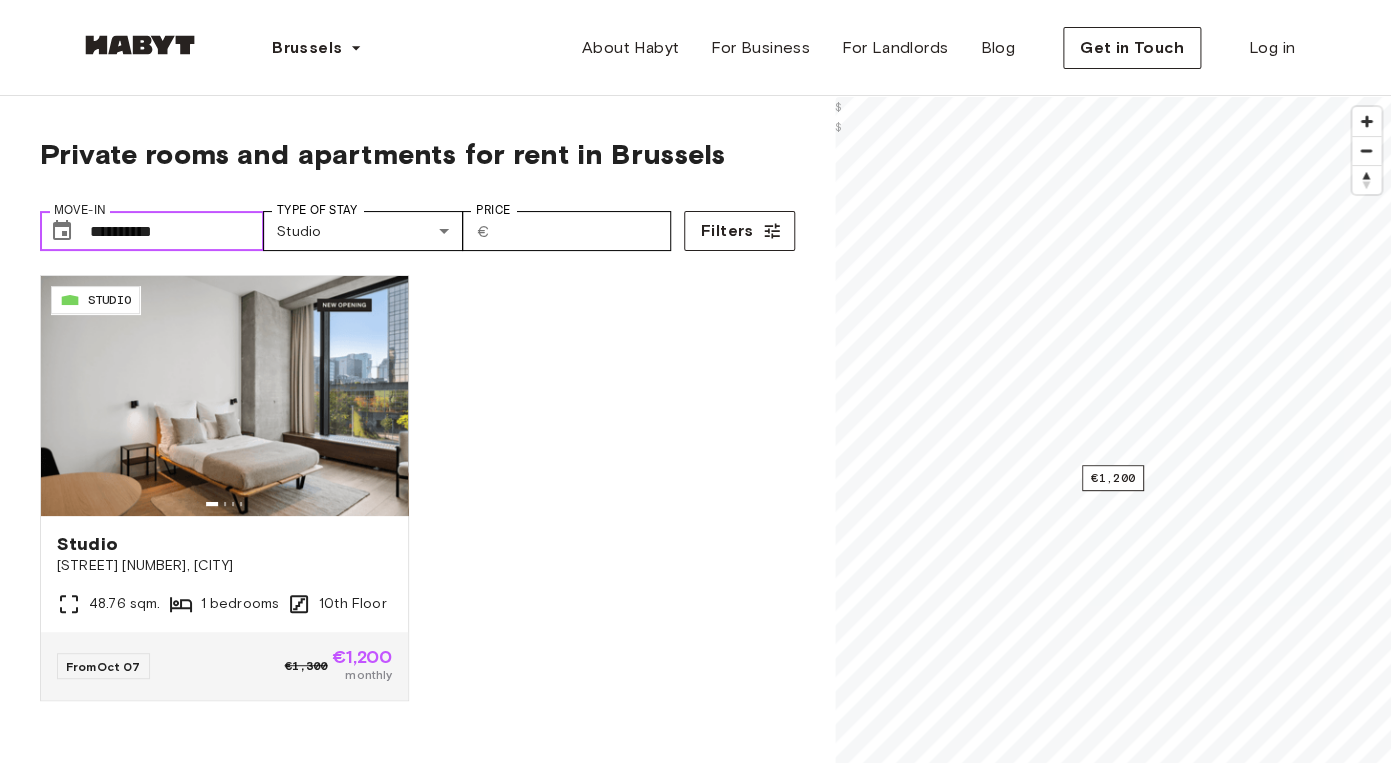 click on "**********" at bounding box center (177, 231) 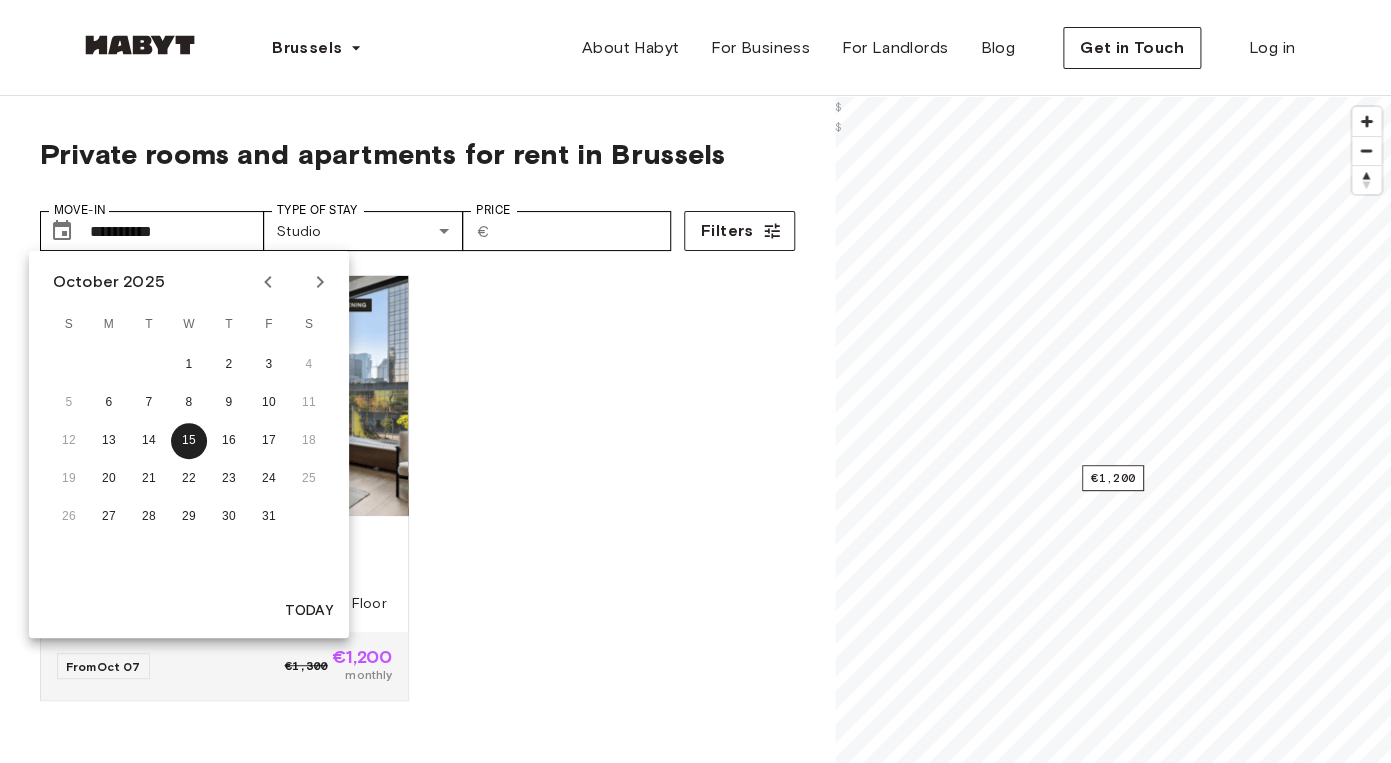 click 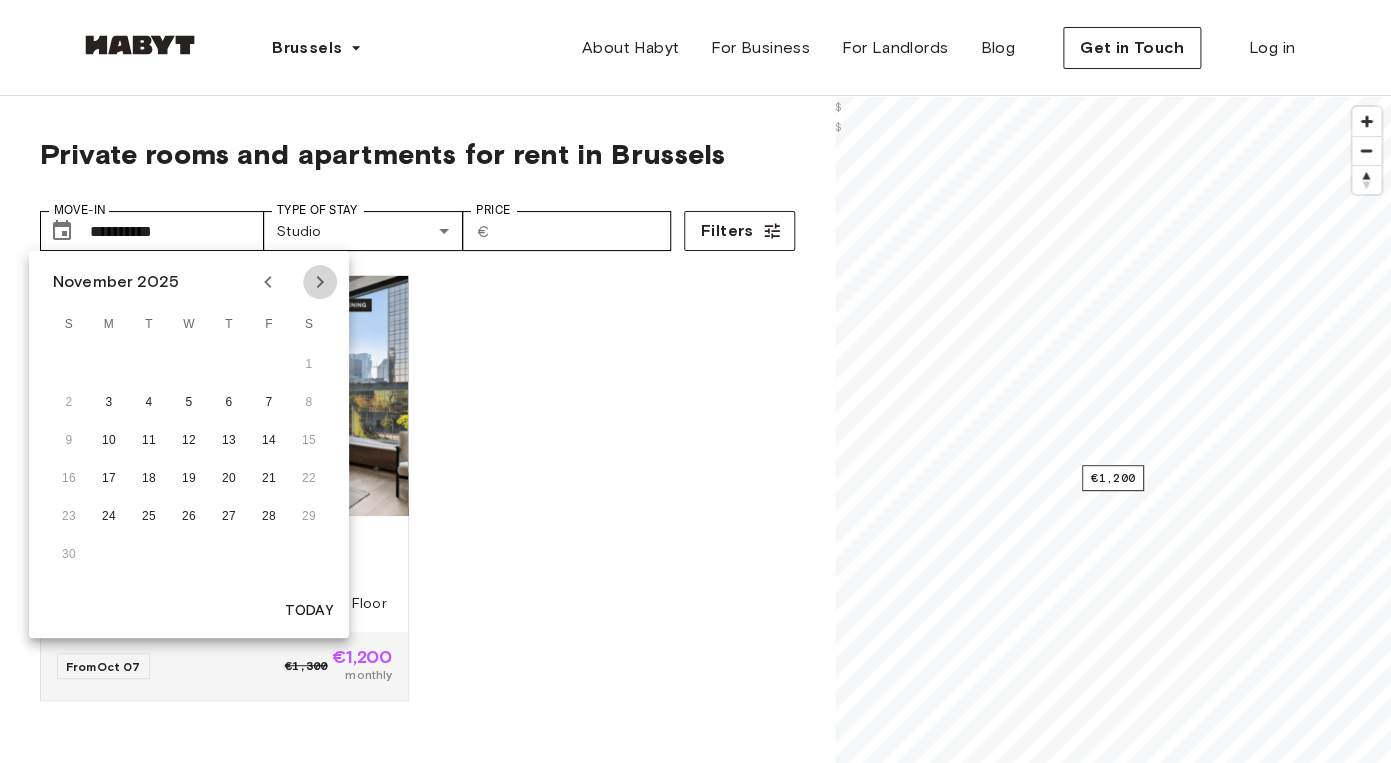 click 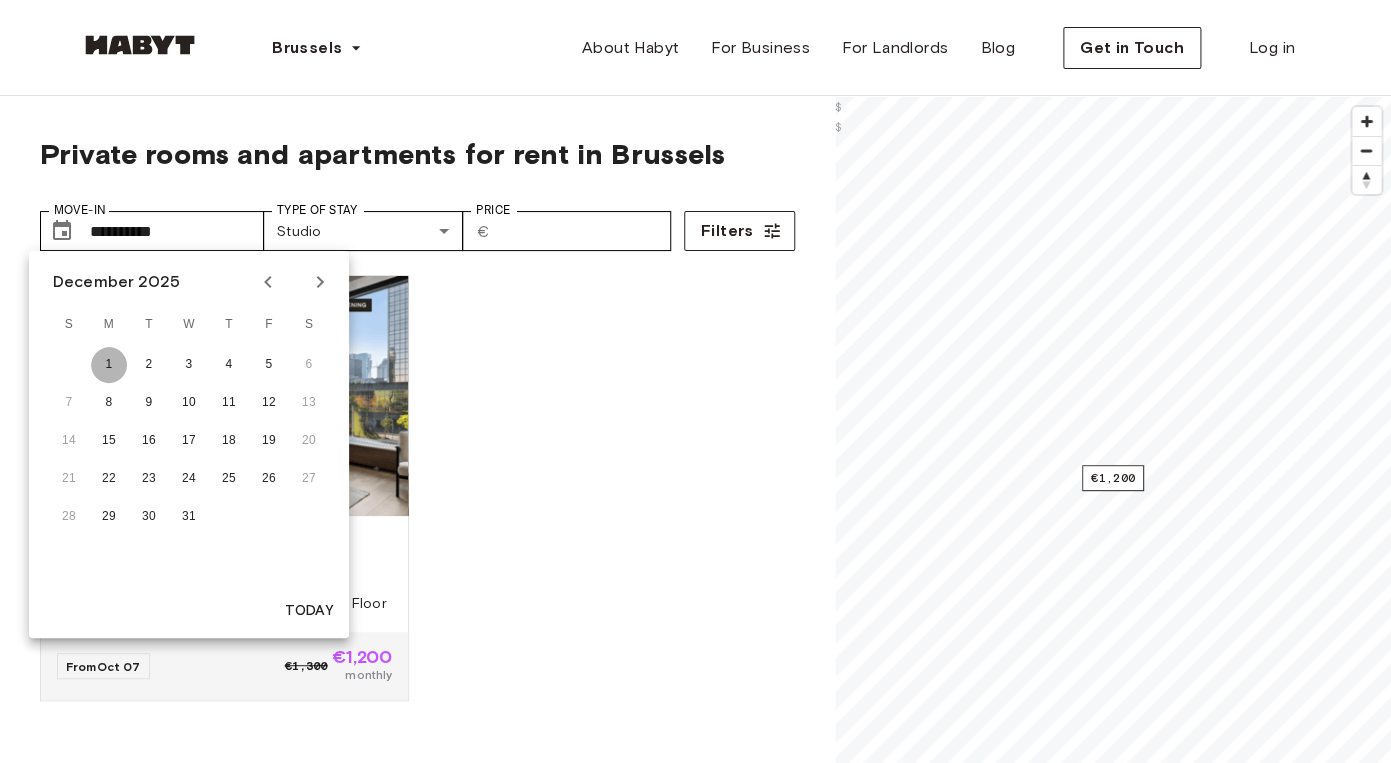 click on "1" at bounding box center (109, 365) 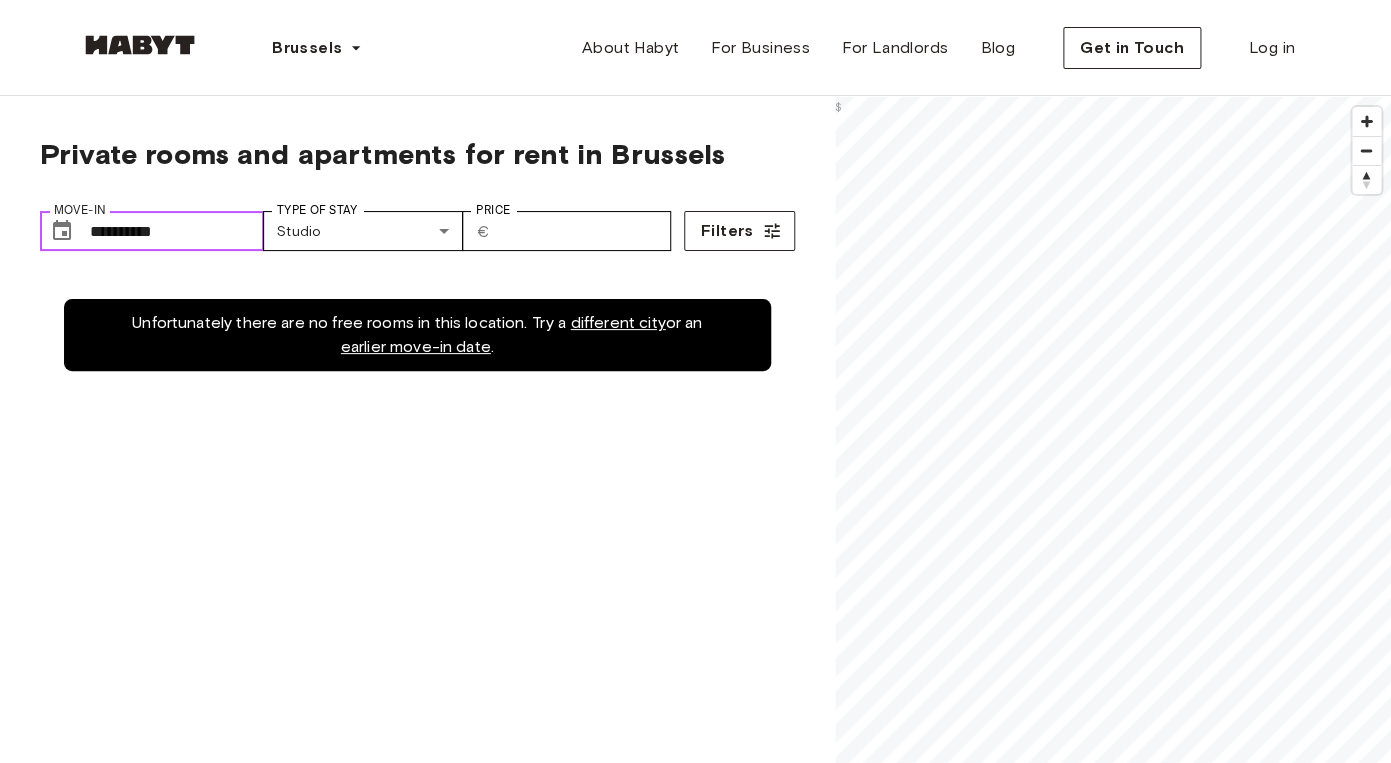 click on "**********" at bounding box center (177, 231) 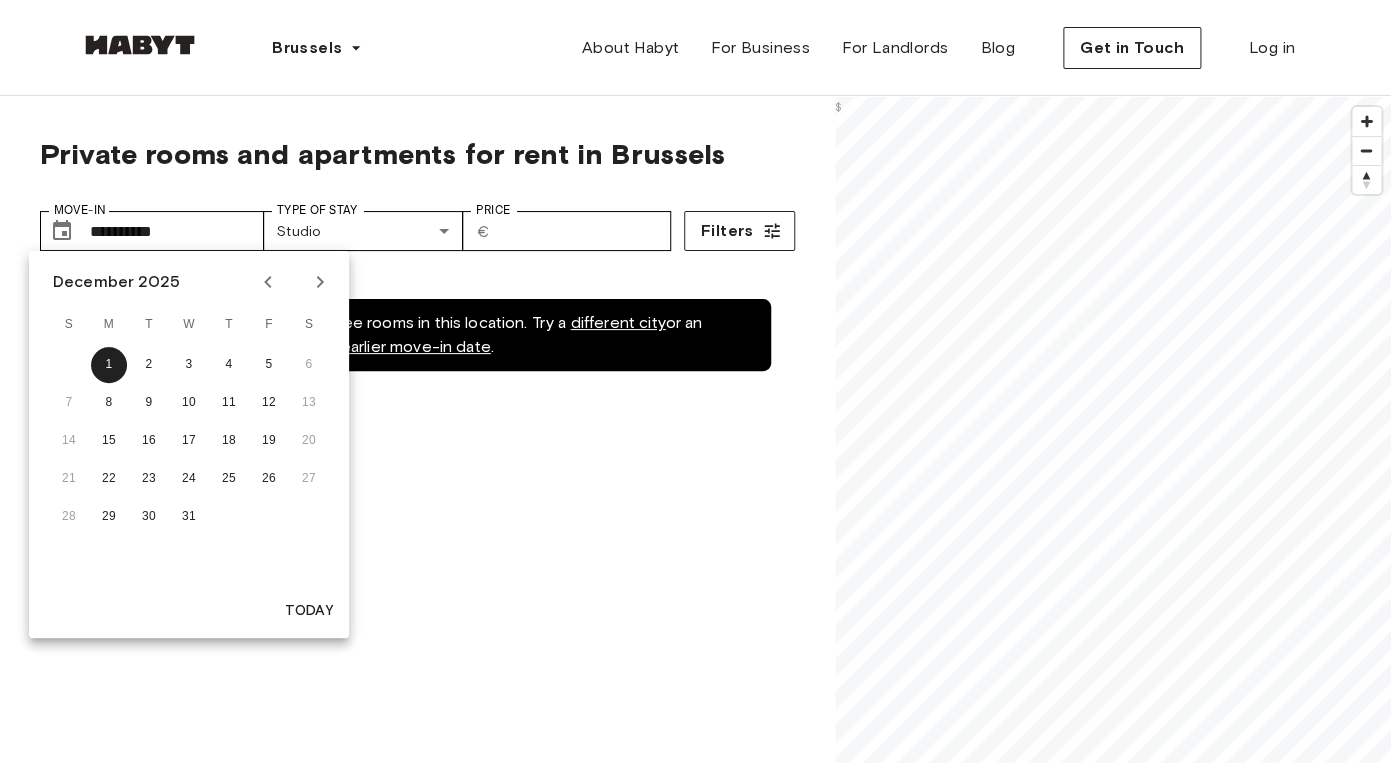 click 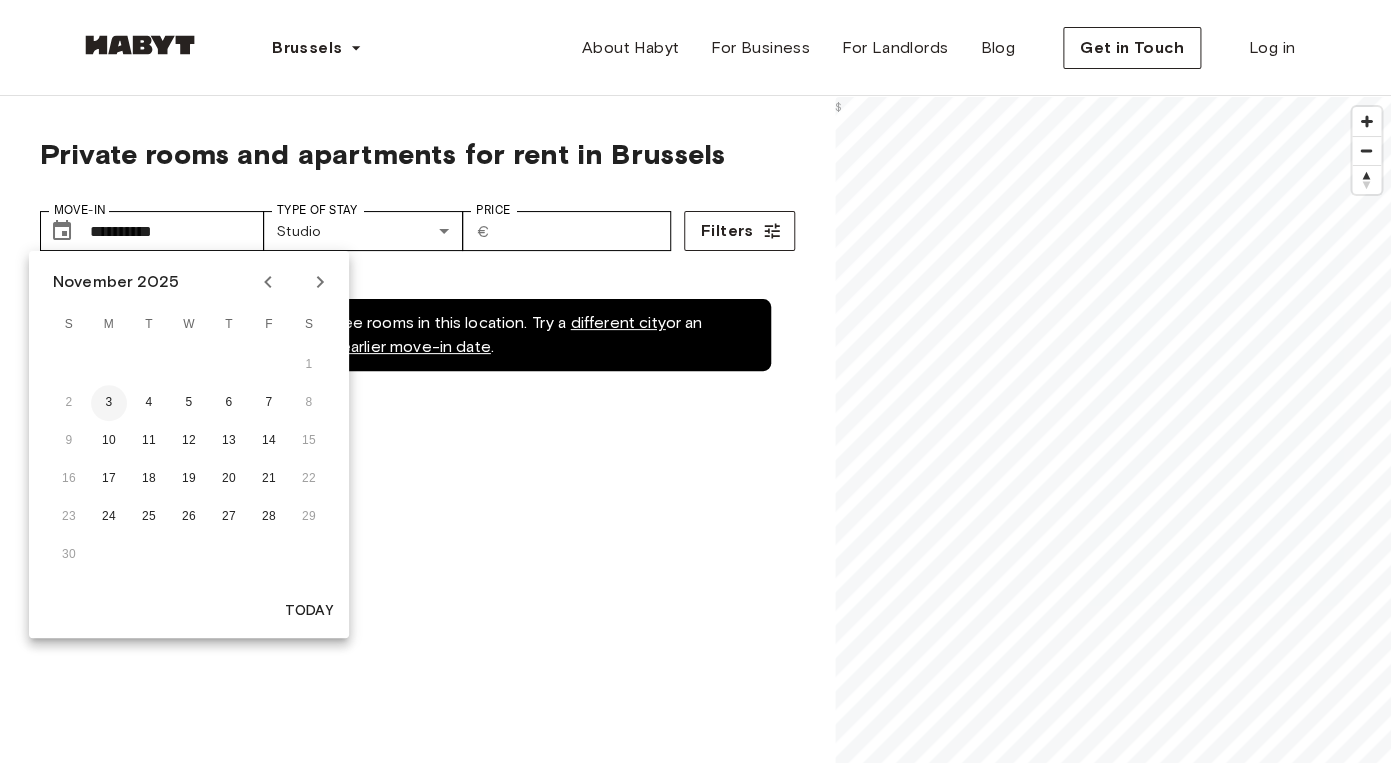 click on "3" at bounding box center [109, 403] 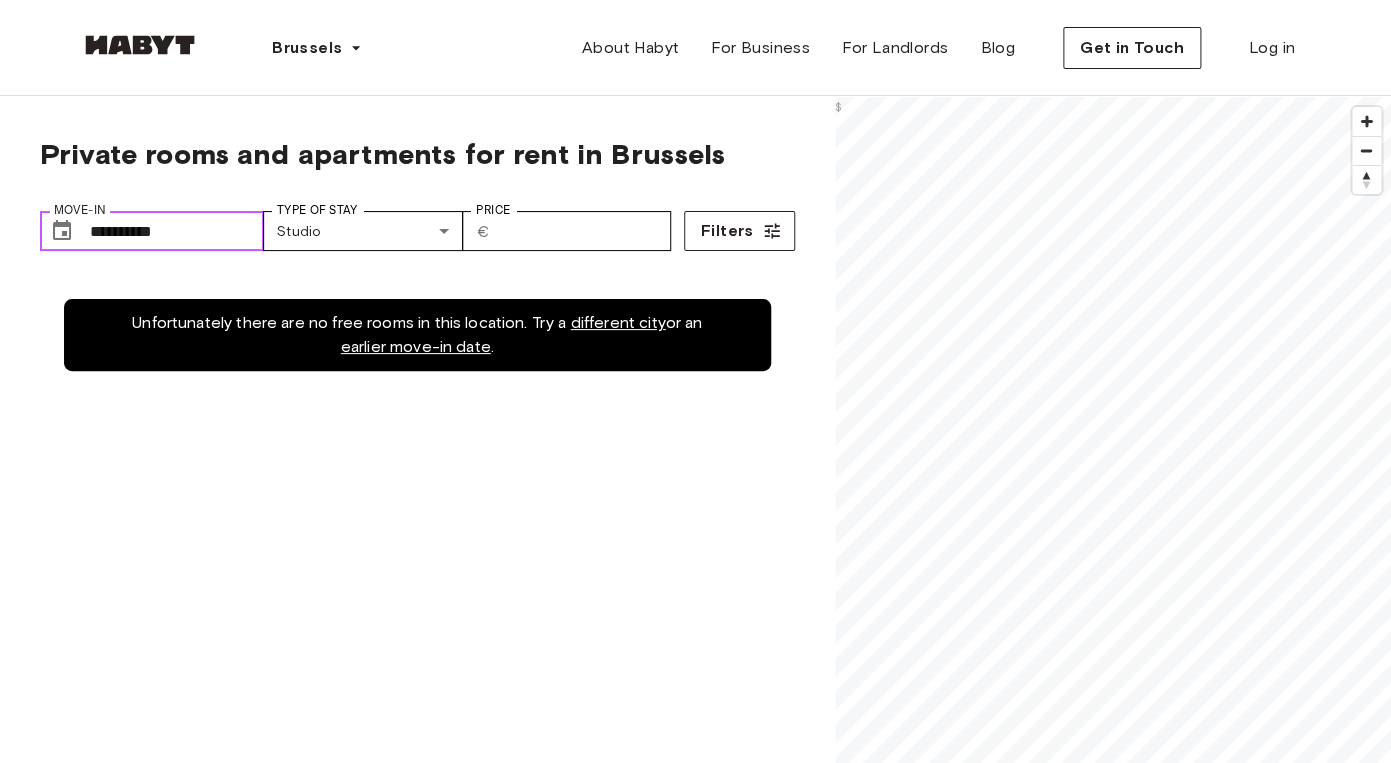 click on "**********" at bounding box center (177, 231) 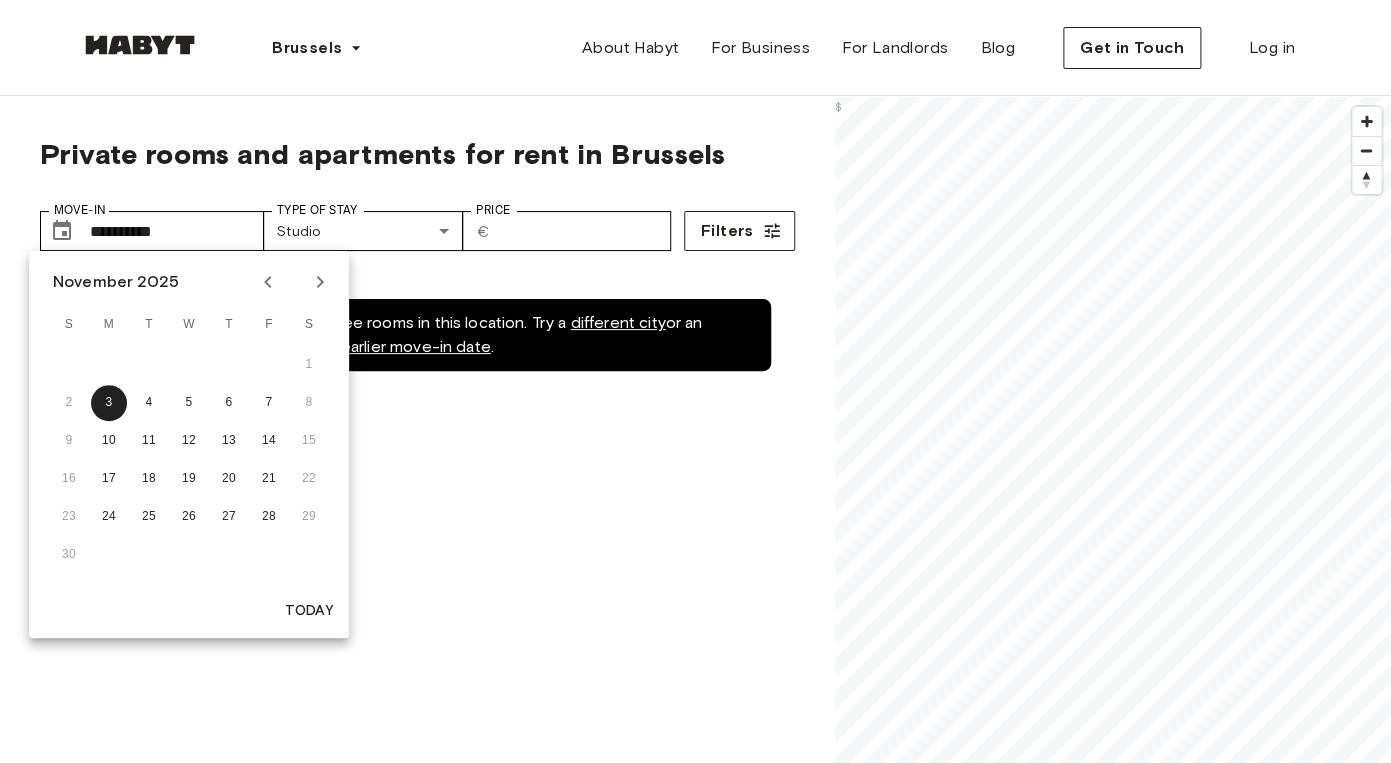 click 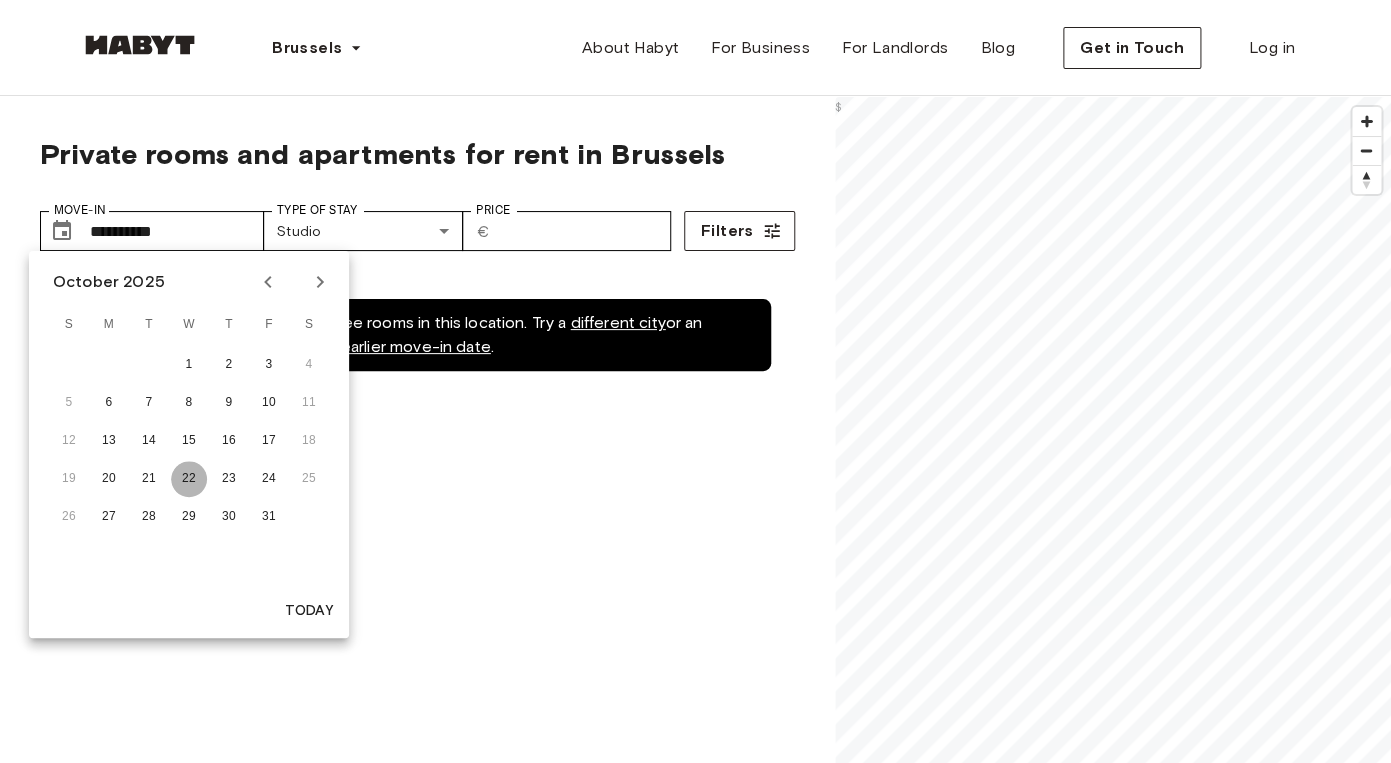 click on "22" at bounding box center [189, 479] 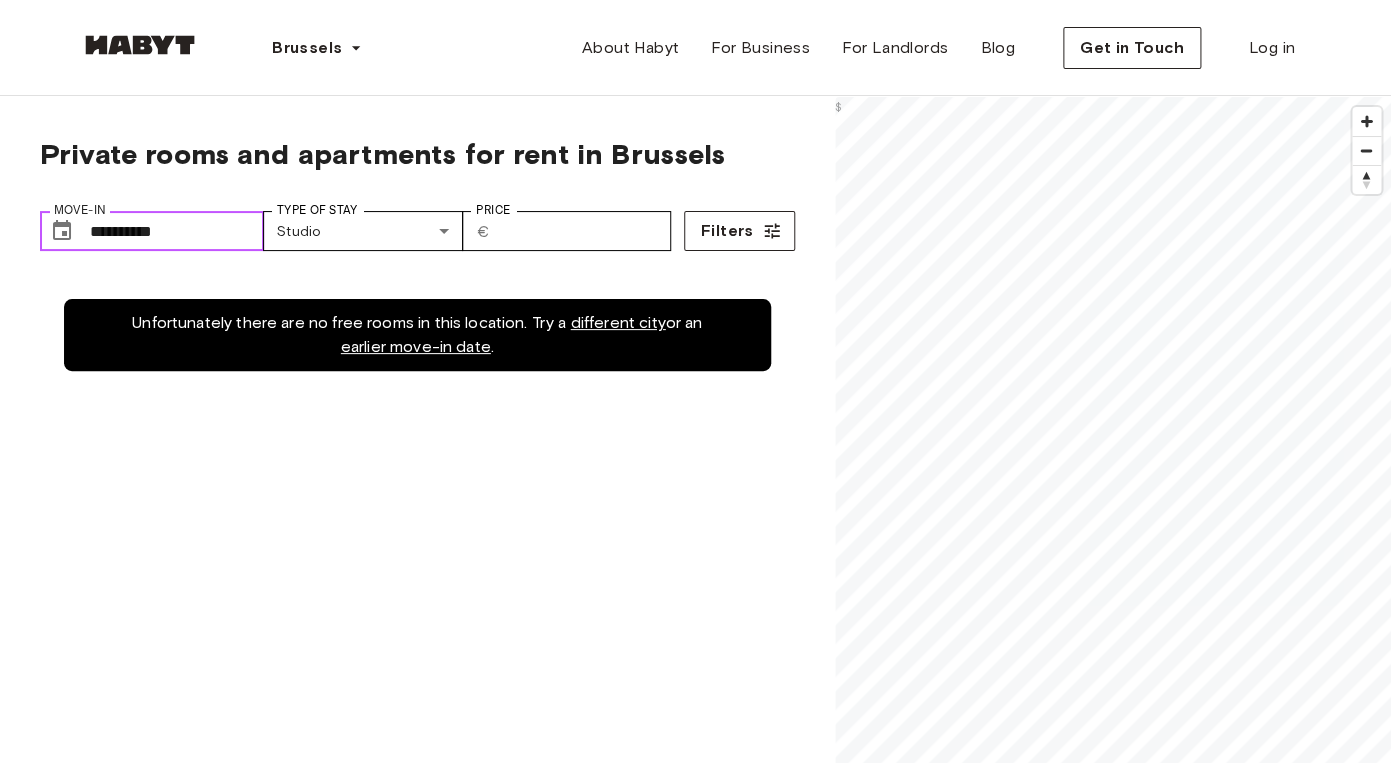 click on "**********" at bounding box center (177, 231) 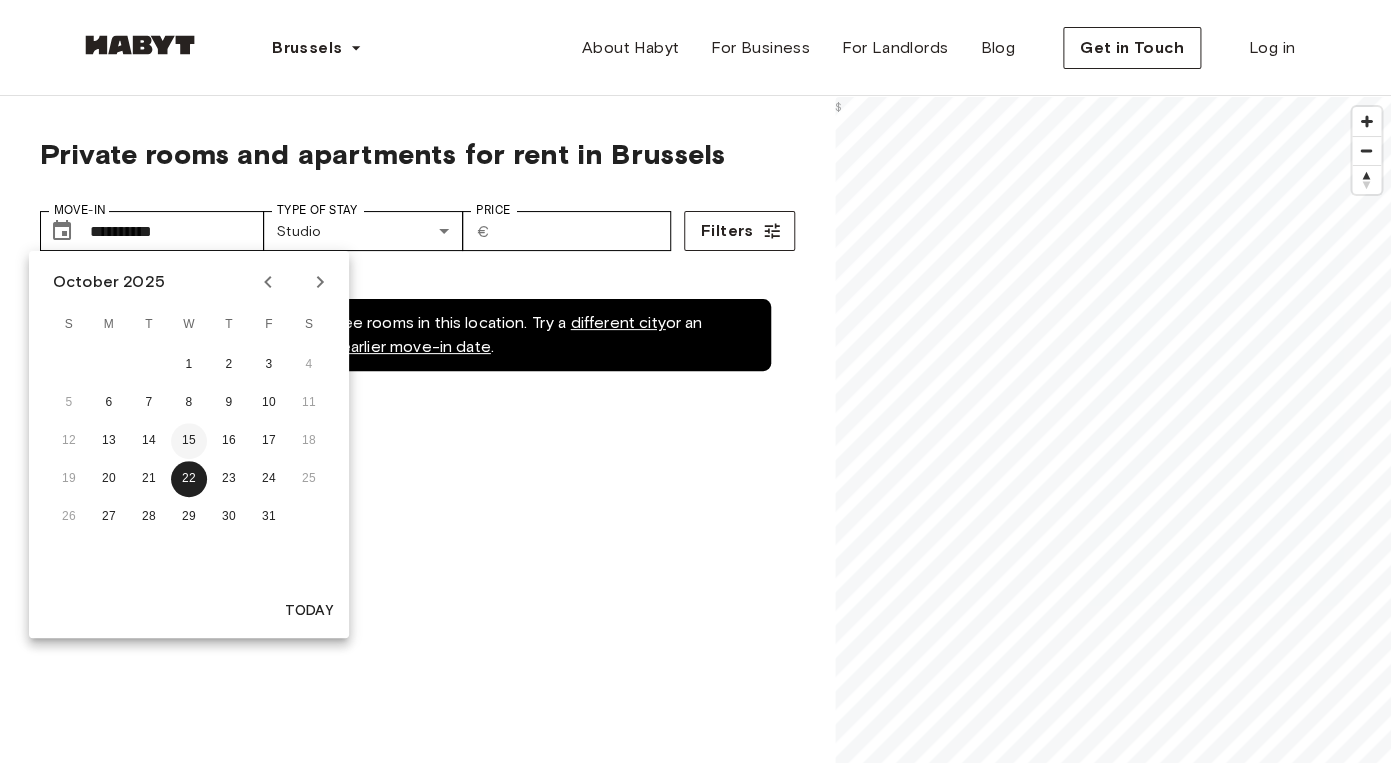 click on "15" at bounding box center [189, 441] 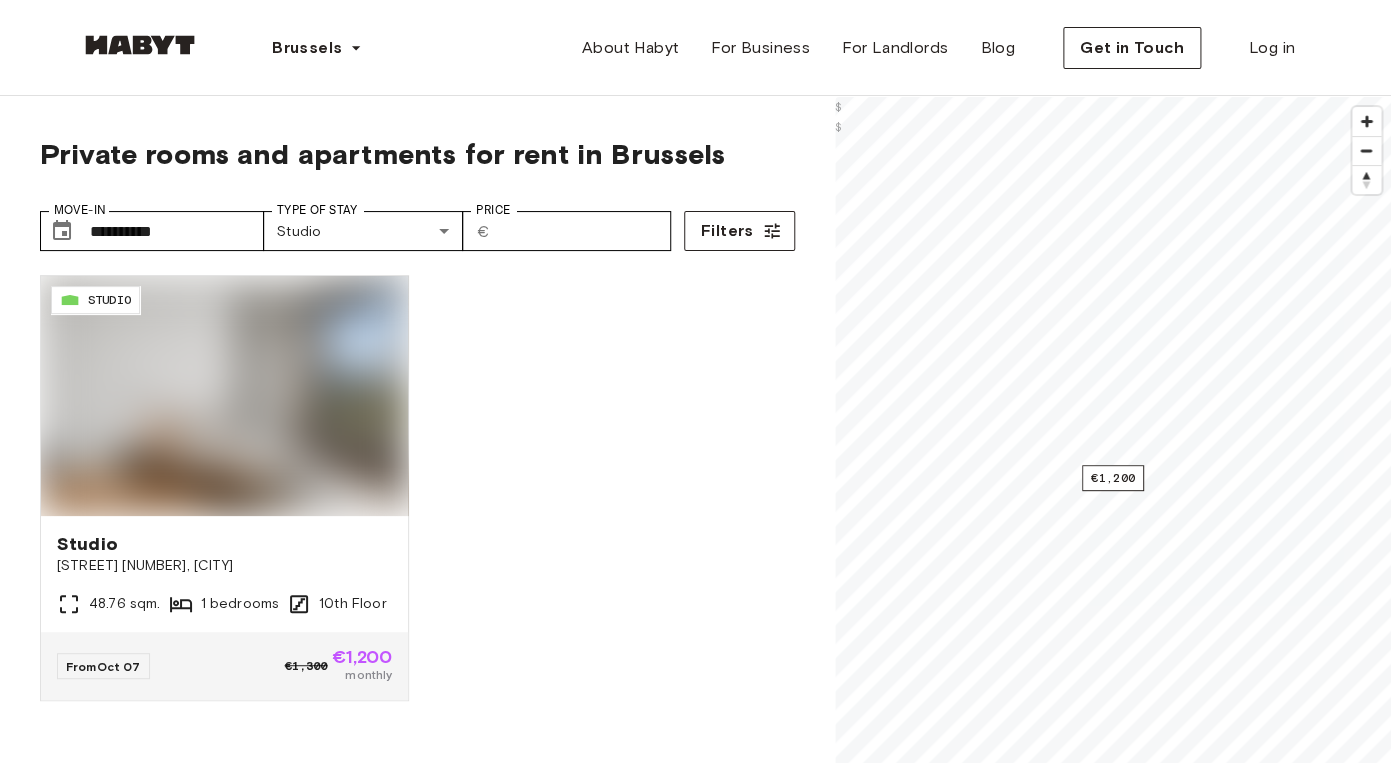 type on "**********" 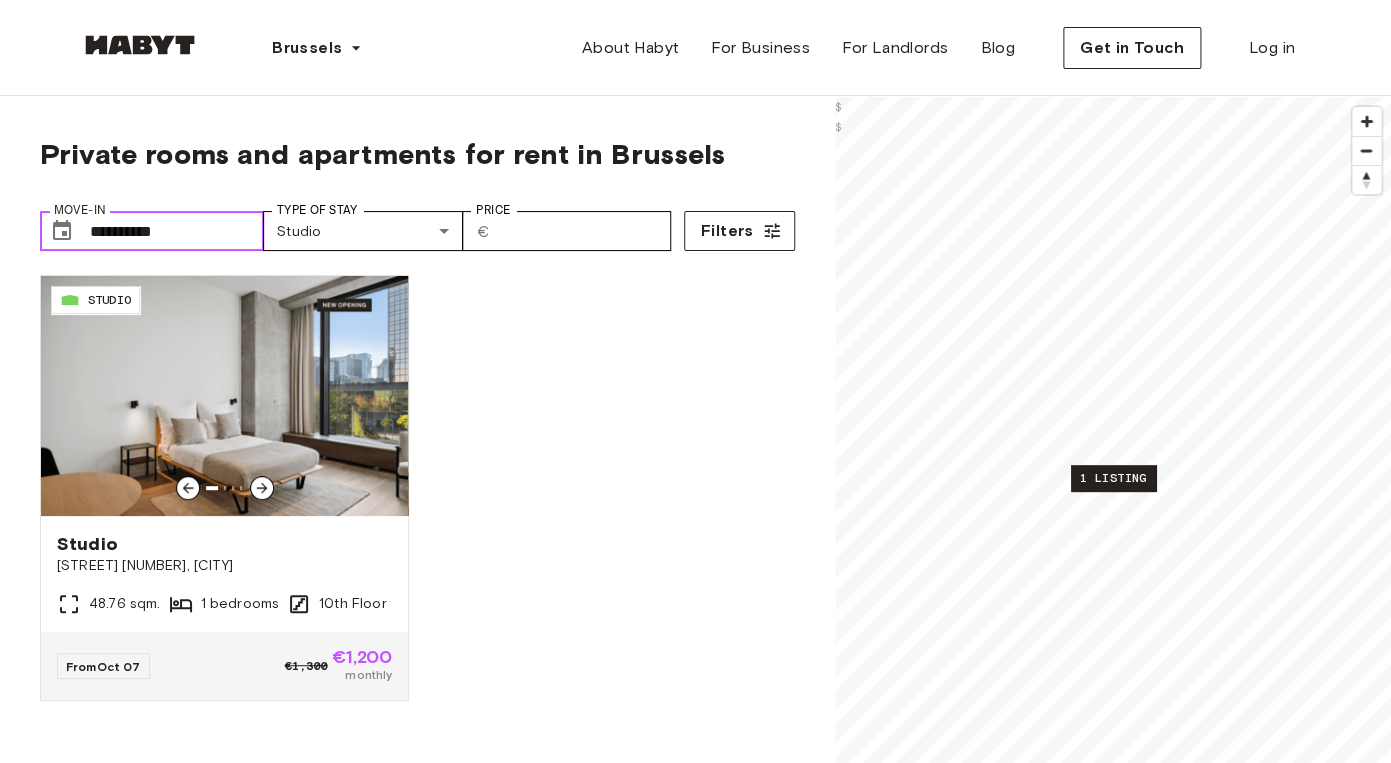 click at bounding box center (224, 396) 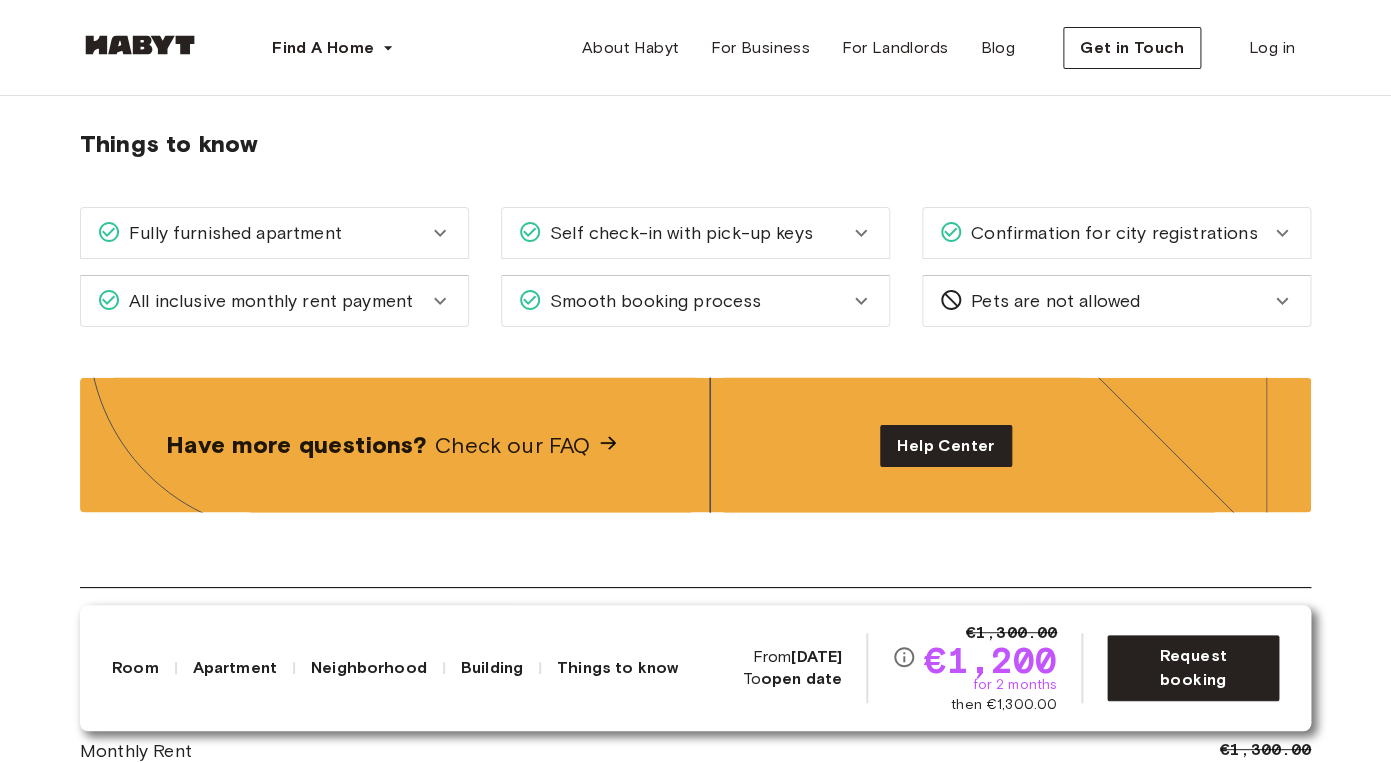 scroll, scrollTop: 2516, scrollLeft: 0, axis: vertical 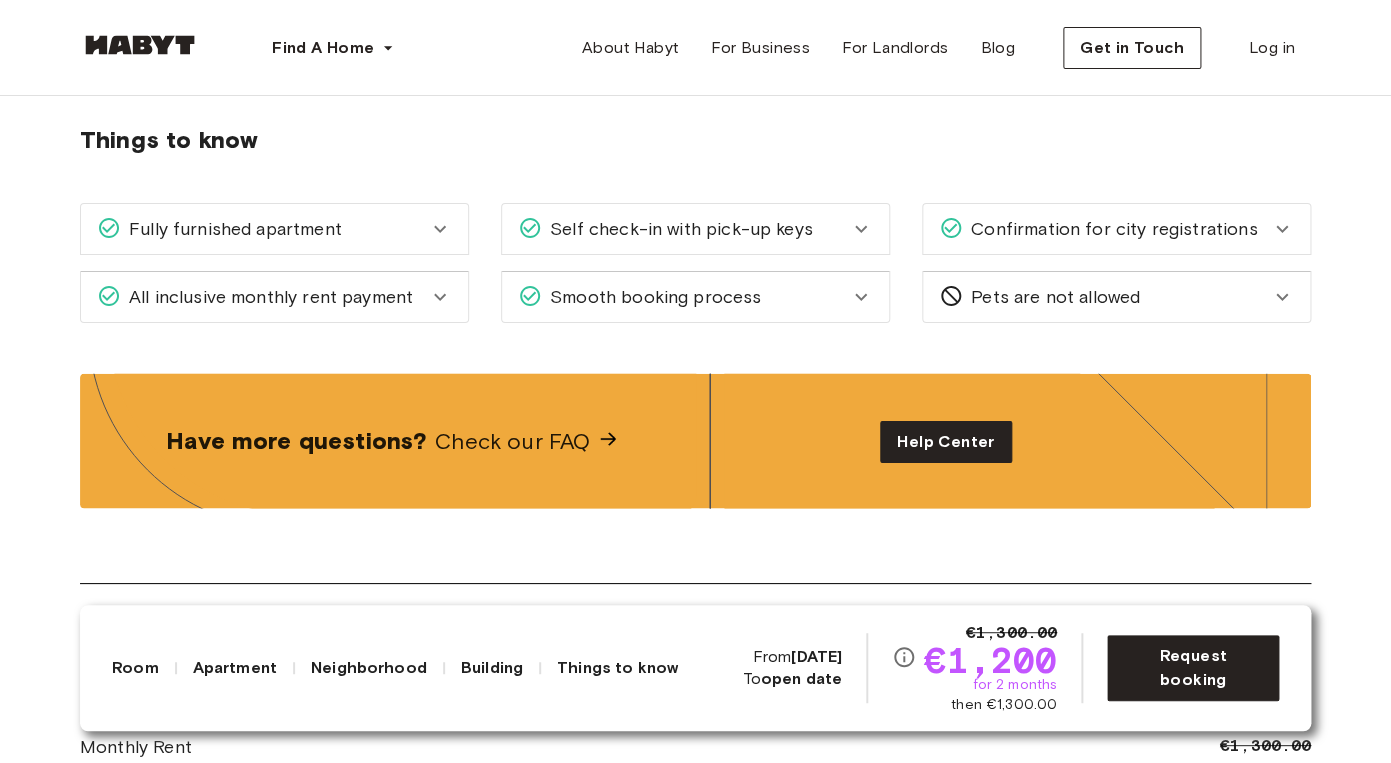 click on "Fully furnished apartment" at bounding box center [231, 229] 